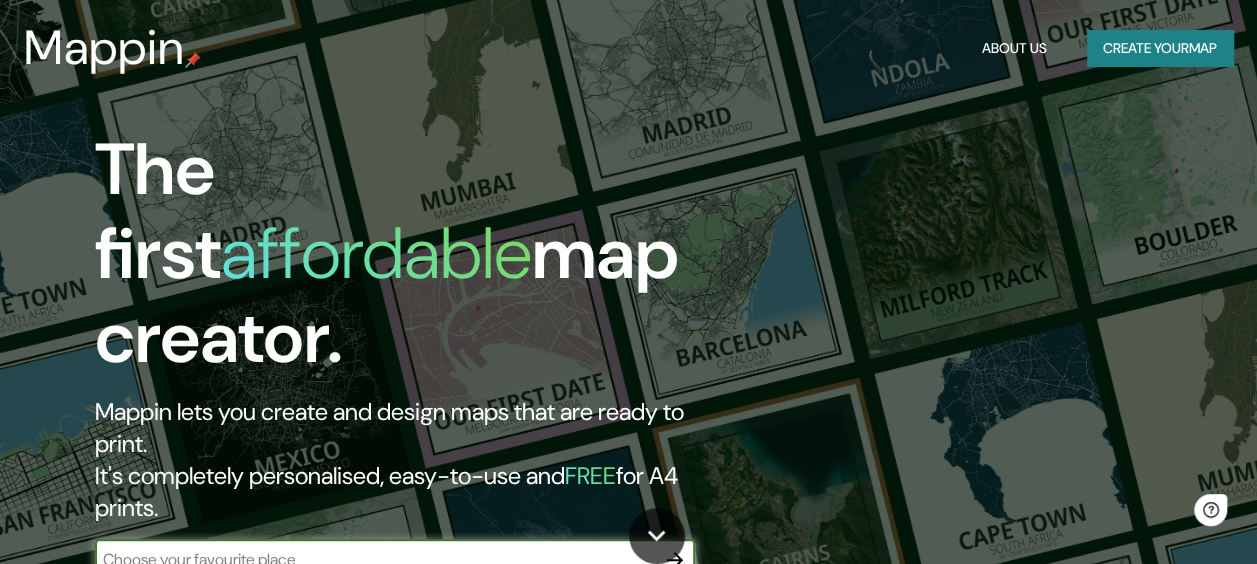 scroll, scrollTop: 0, scrollLeft: 0, axis: both 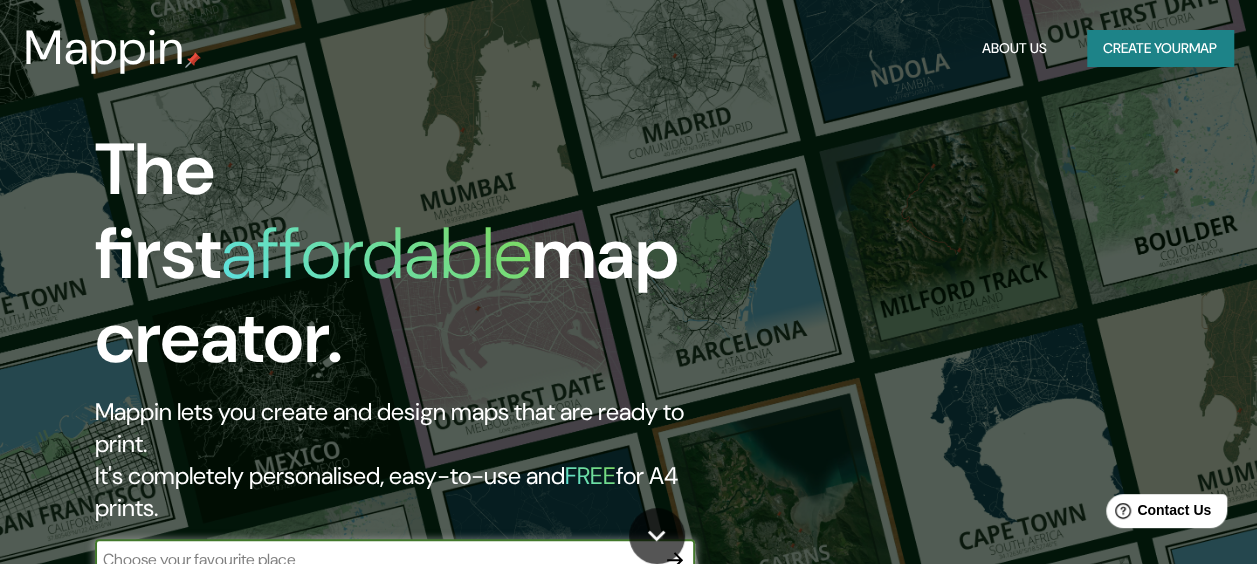 click on "Create your   map" at bounding box center [1160, 48] 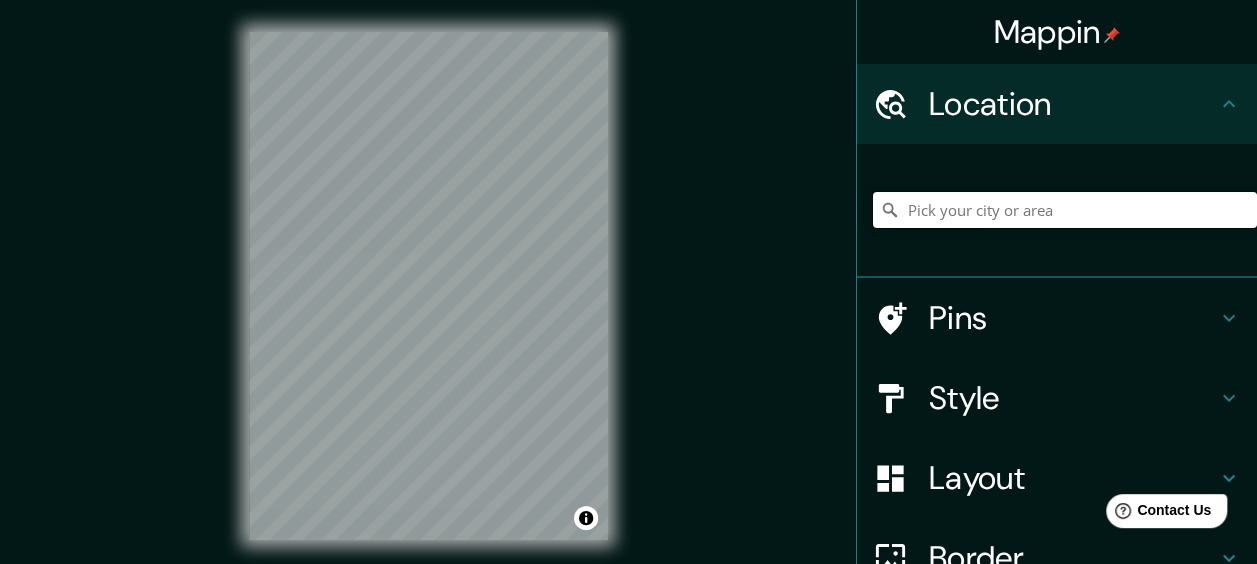 click at bounding box center (1065, 210) 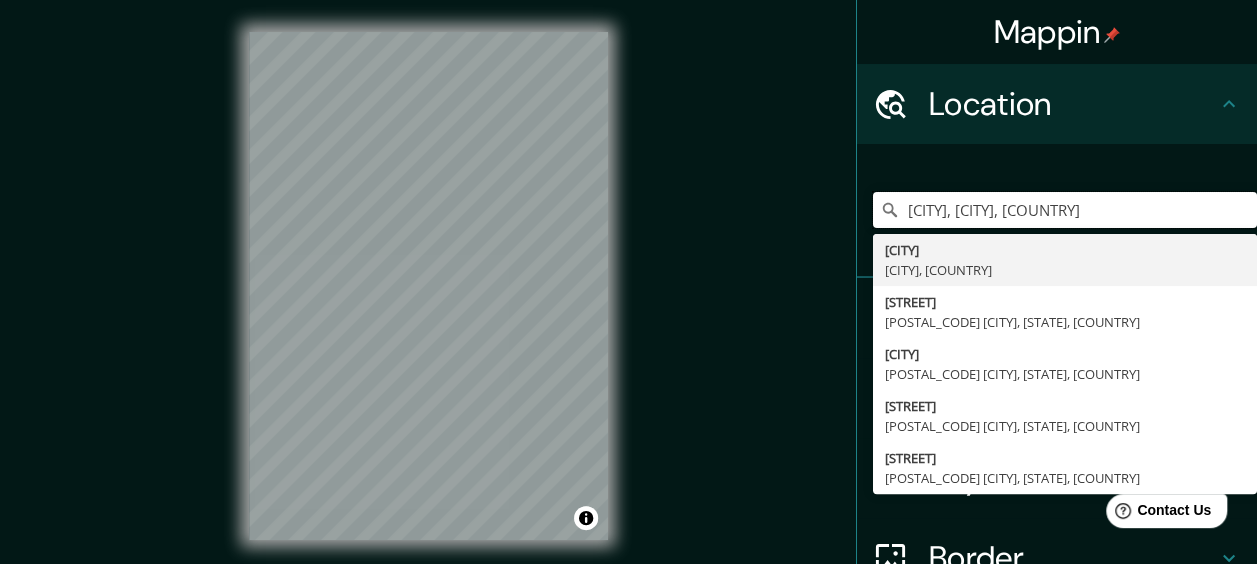 type on "[CITY], [CITY], [COUNTRY]" 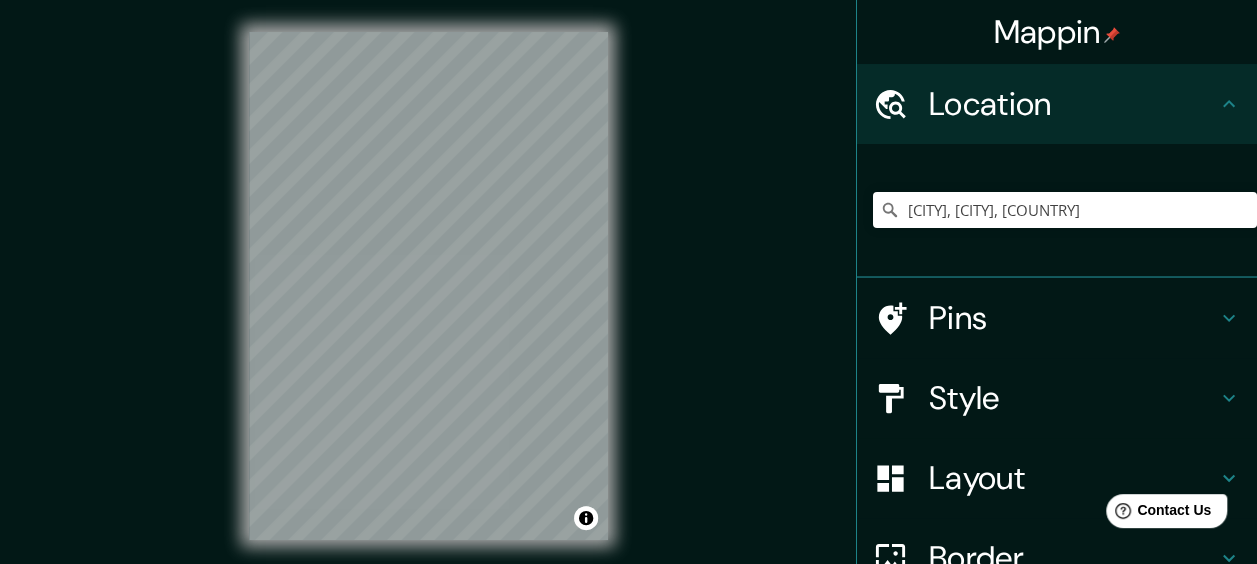 click on "[CITY], [CITY], [COUNTRY] [CITY]  [CITY], [COUNTRY] [STREET] [CITY]  [POSTAL_CODE] [CITY], [STATE], [COUNTRY] [CITY]  [POSTAL_CODE] [CITY], [STATE], [COUNTRY] [STREET] [CITY]  [POSTAL_CODE] [CITY], [STATE], [COUNTRY] [STREET] [CITY]  [POSTAL_CODE] [CITY], [STATE], [COUNTRY]" at bounding box center [1065, 210] 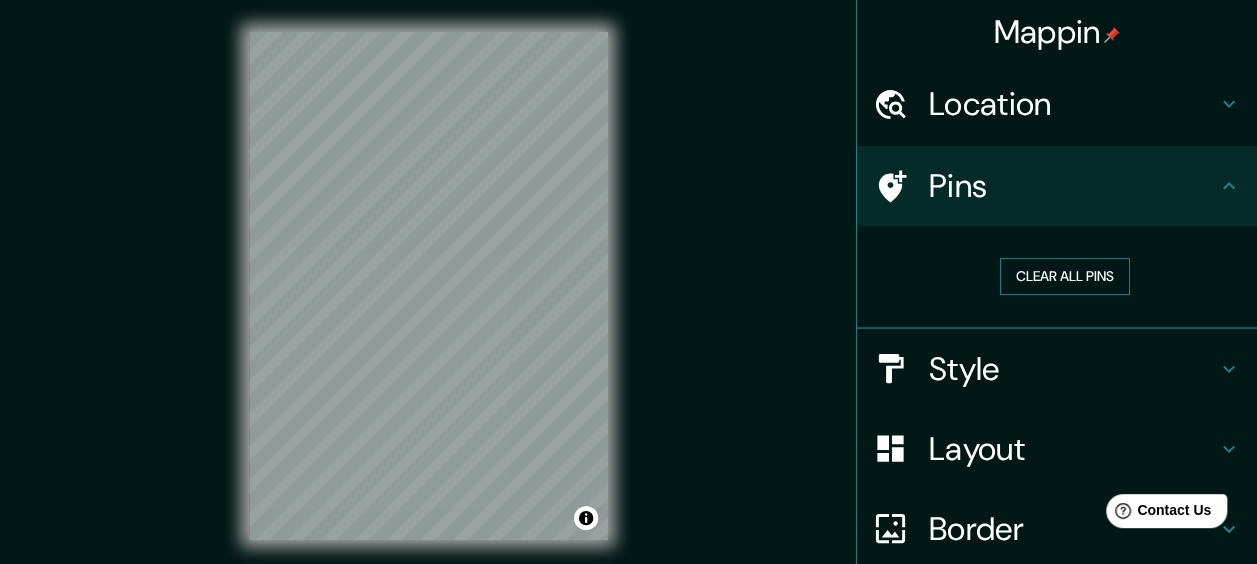 click on "Clear all pins" at bounding box center (1065, 276) 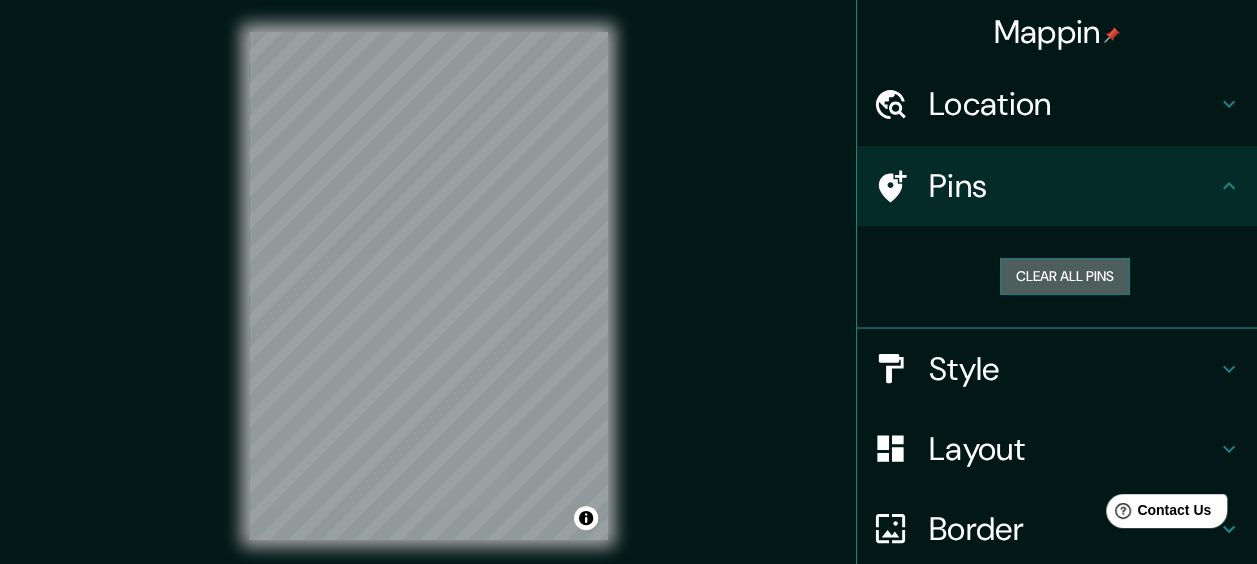 click on "Clear all pins" at bounding box center [1065, 276] 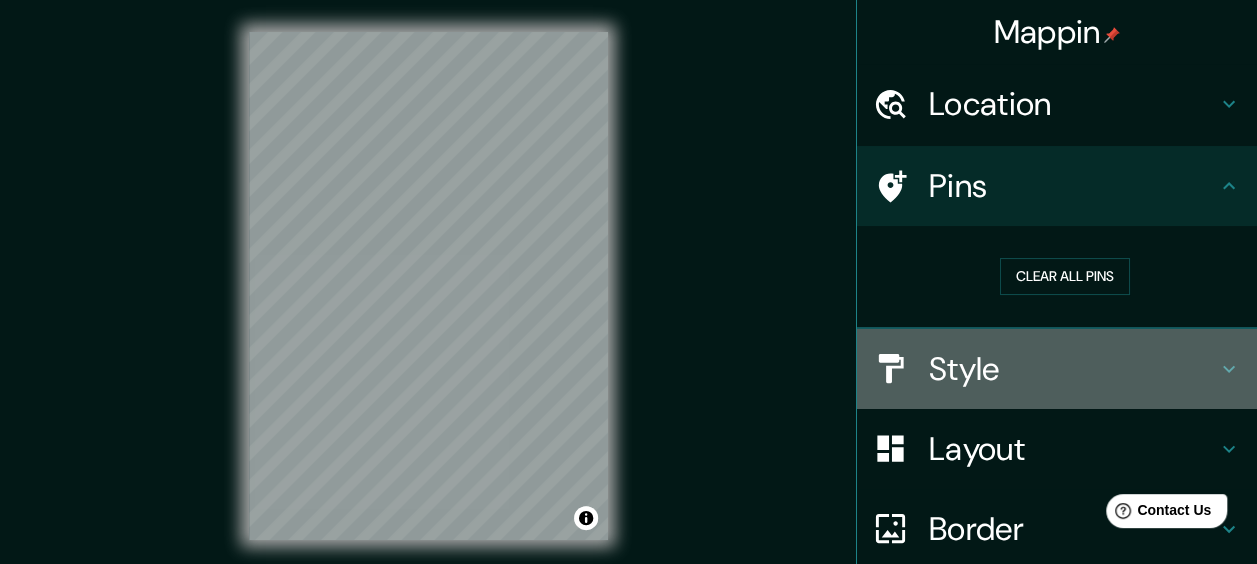 click on "Style" at bounding box center (1057, 369) 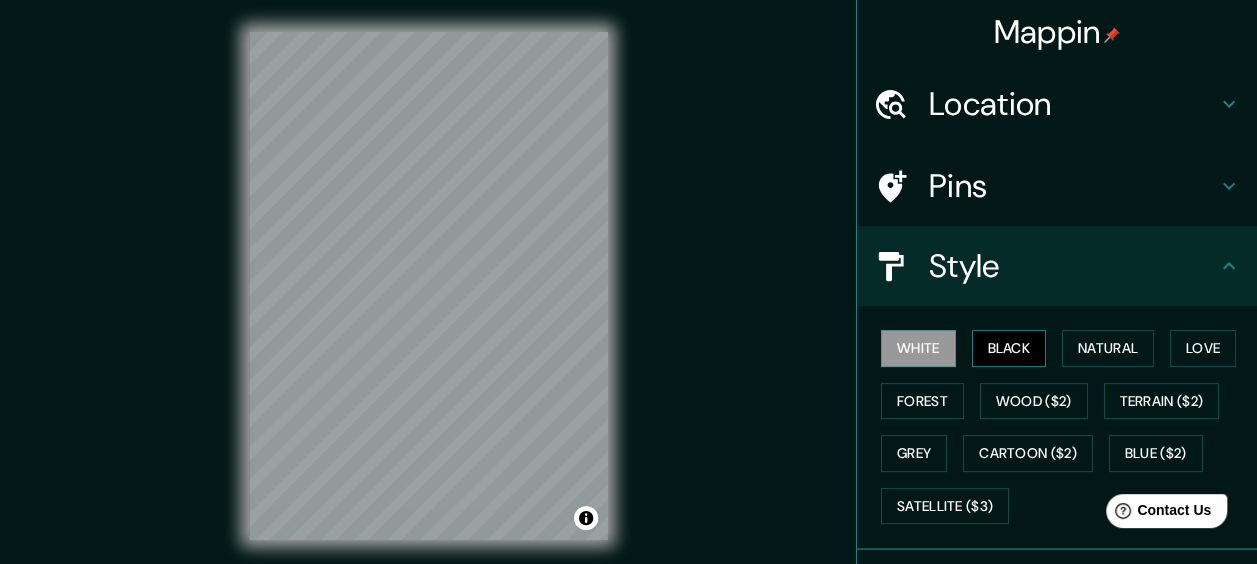 click on "Black" at bounding box center (1009, 348) 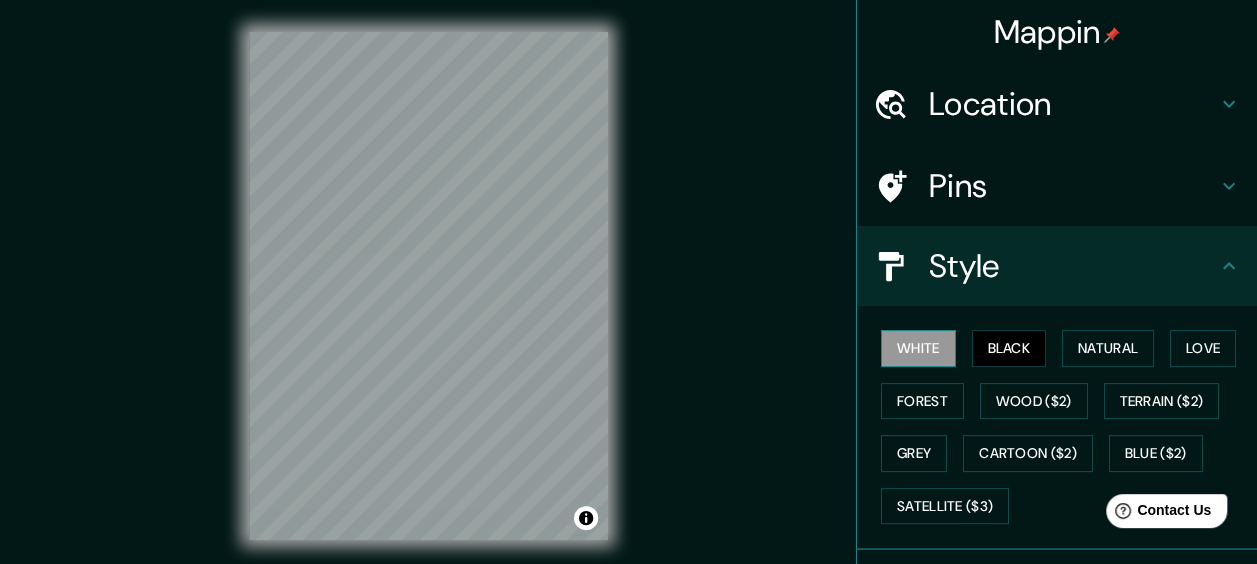 click on "White" at bounding box center [918, 348] 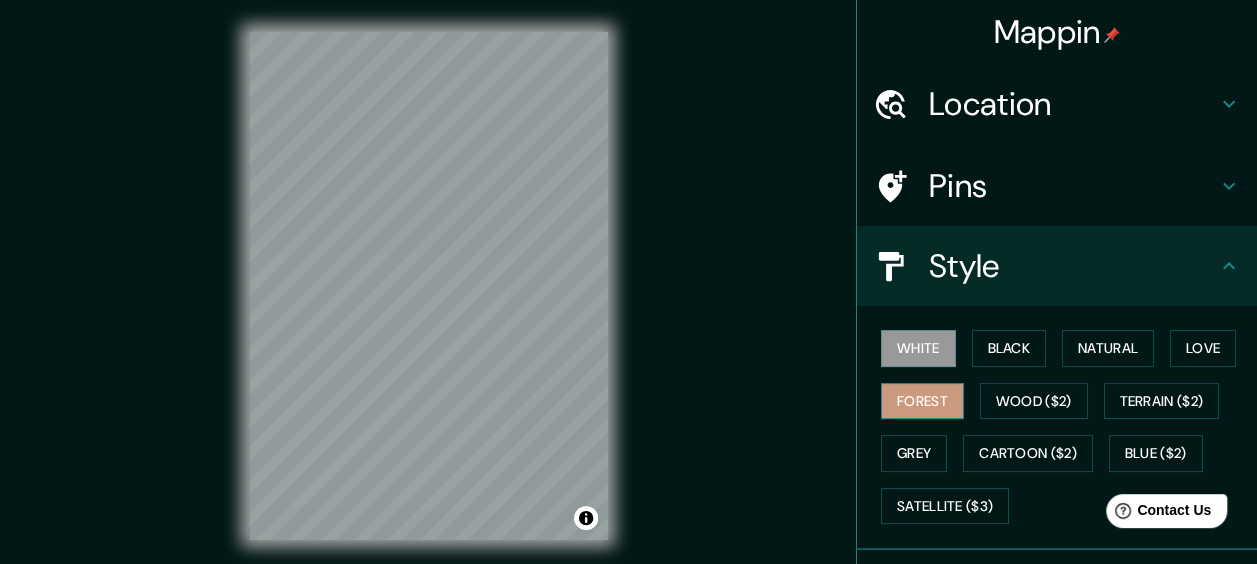 click on "Forest" at bounding box center [922, 401] 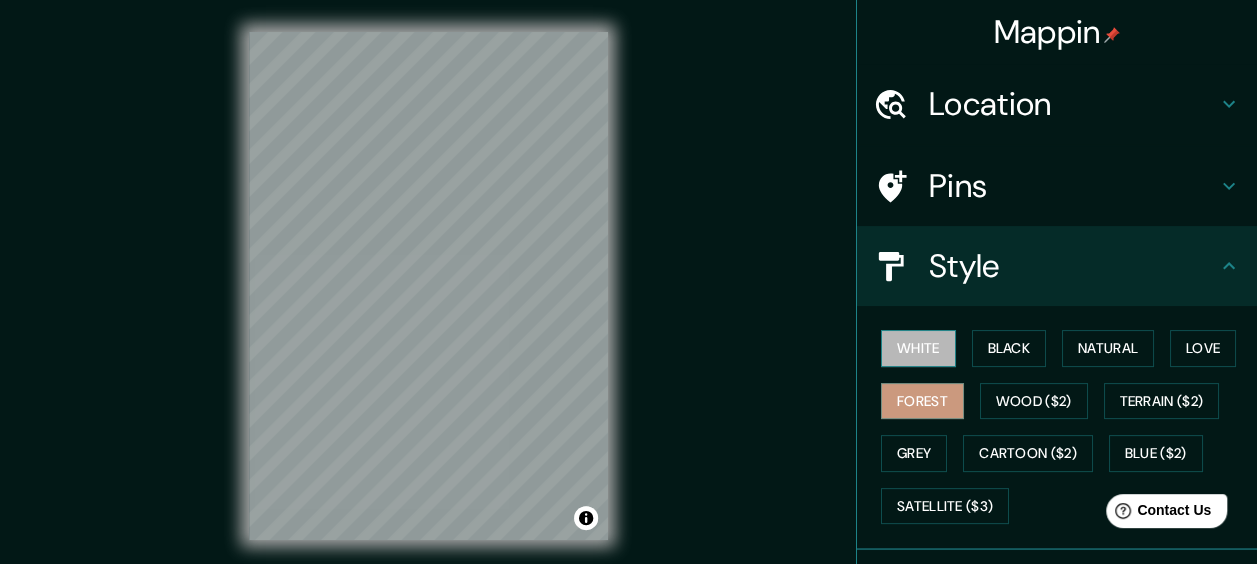 click on "White" at bounding box center (918, 348) 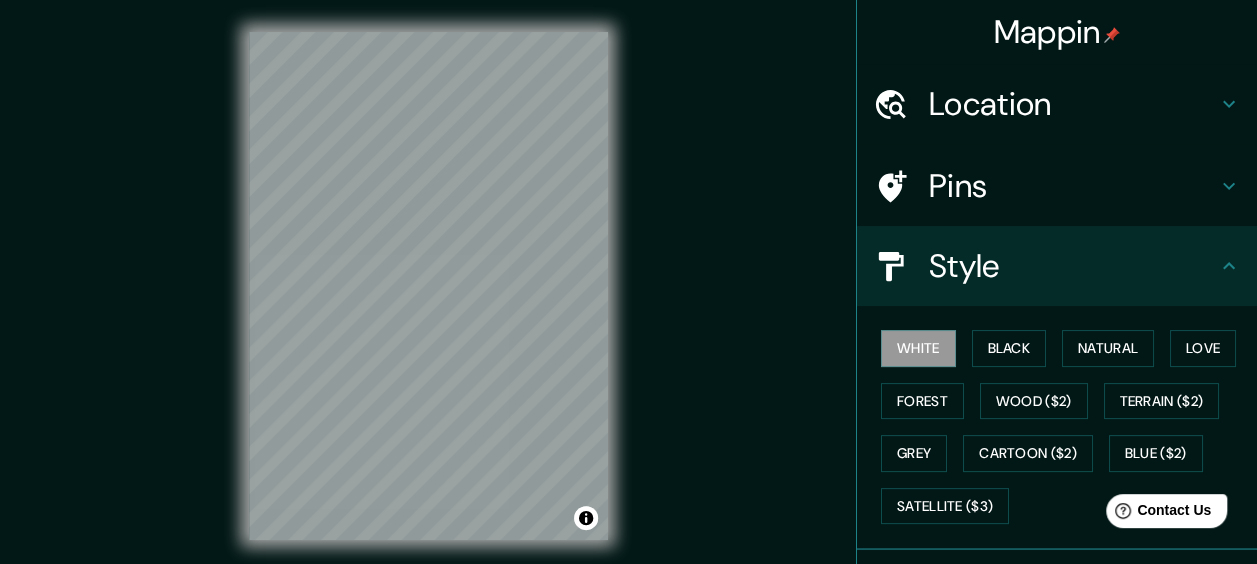 click on "Style" at bounding box center (1073, 266) 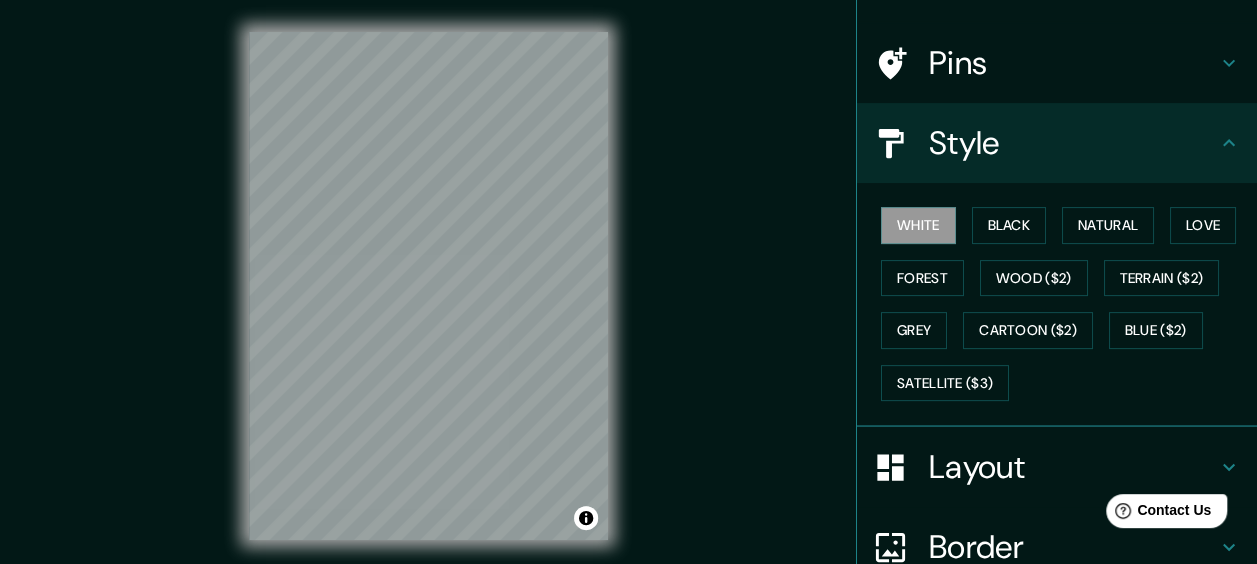 scroll, scrollTop: 166, scrollLeft: 0, axis: vertical 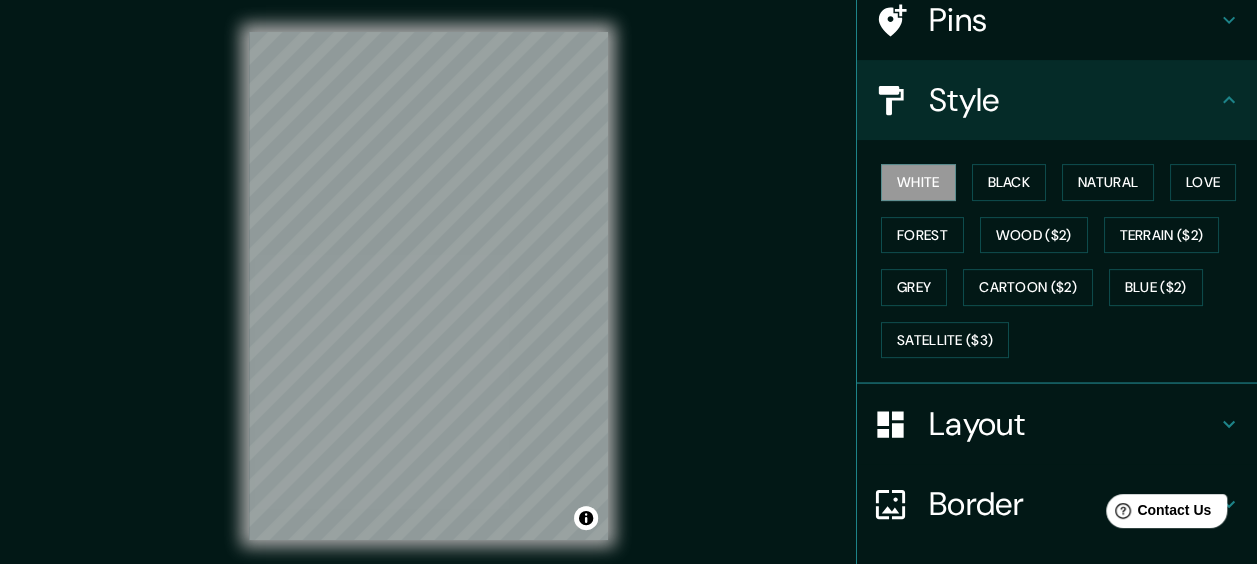 click on "Layout" at bounding box center (1073, 424) 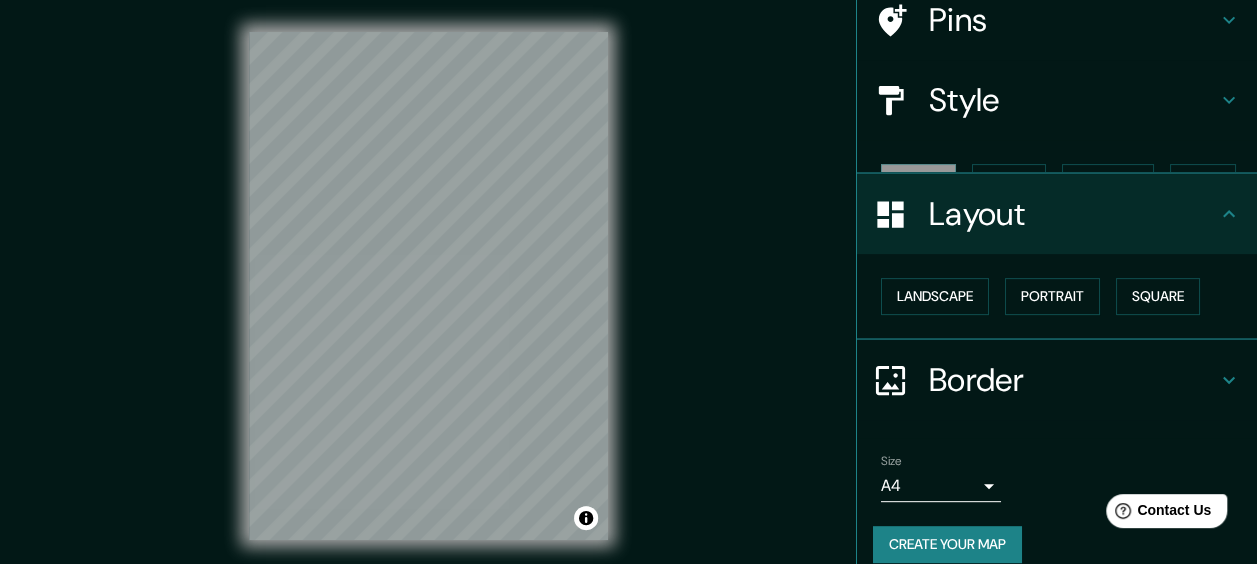 scroll, scrollTop: 154, scrollLeft: 0, axis: vertical 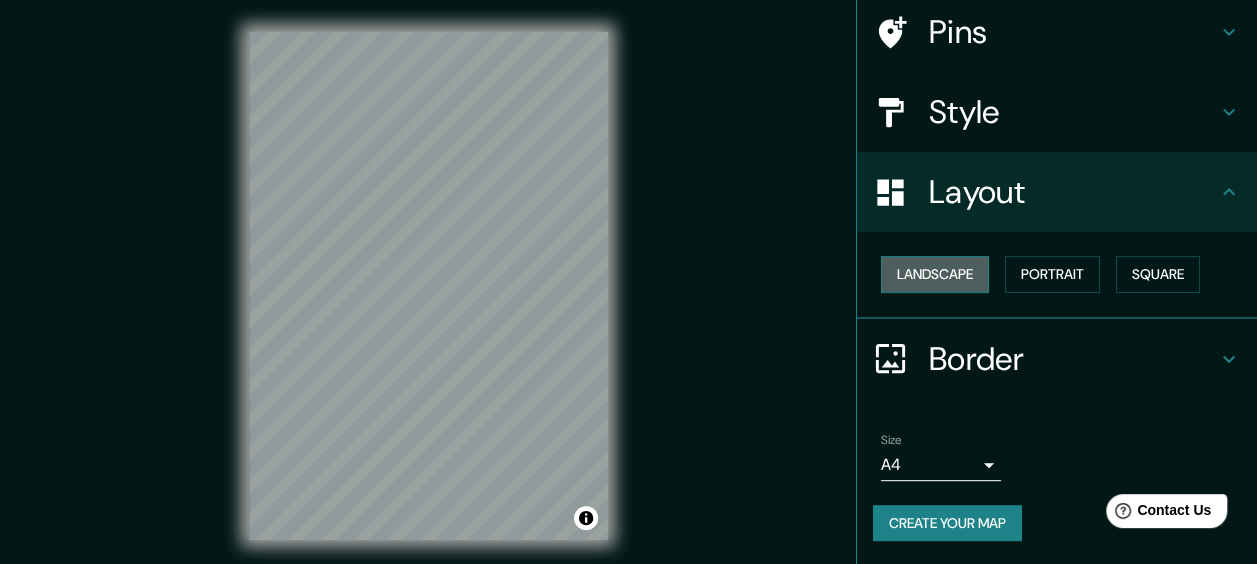 click on "Landscape" at bounding box center [935, 274] 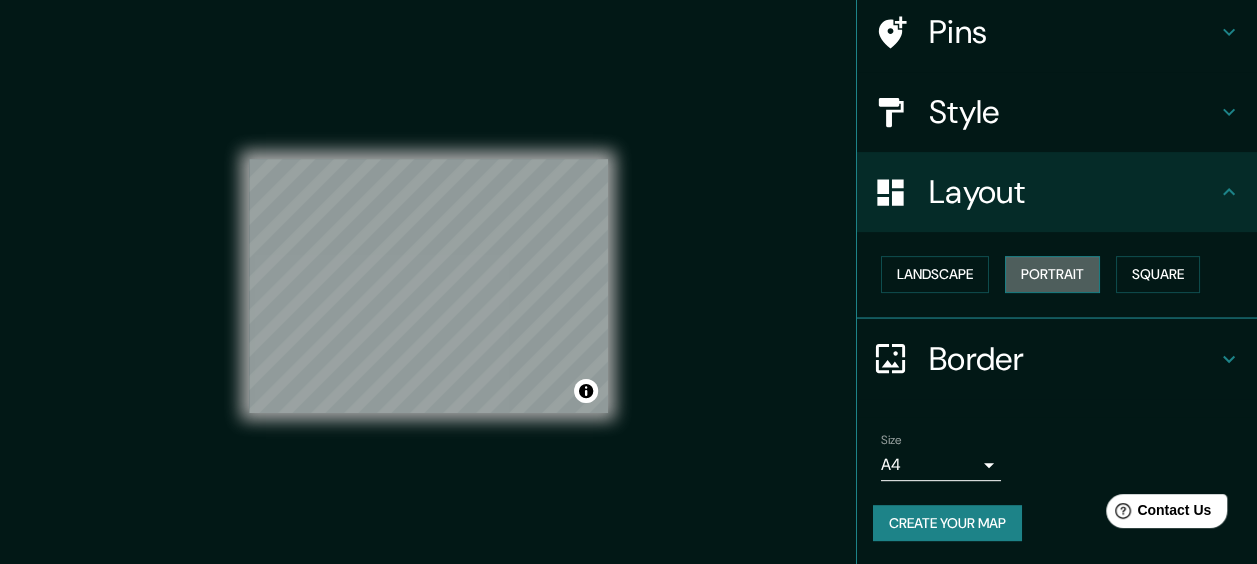 click on "Portrait" at bounding box center [1052, 274] 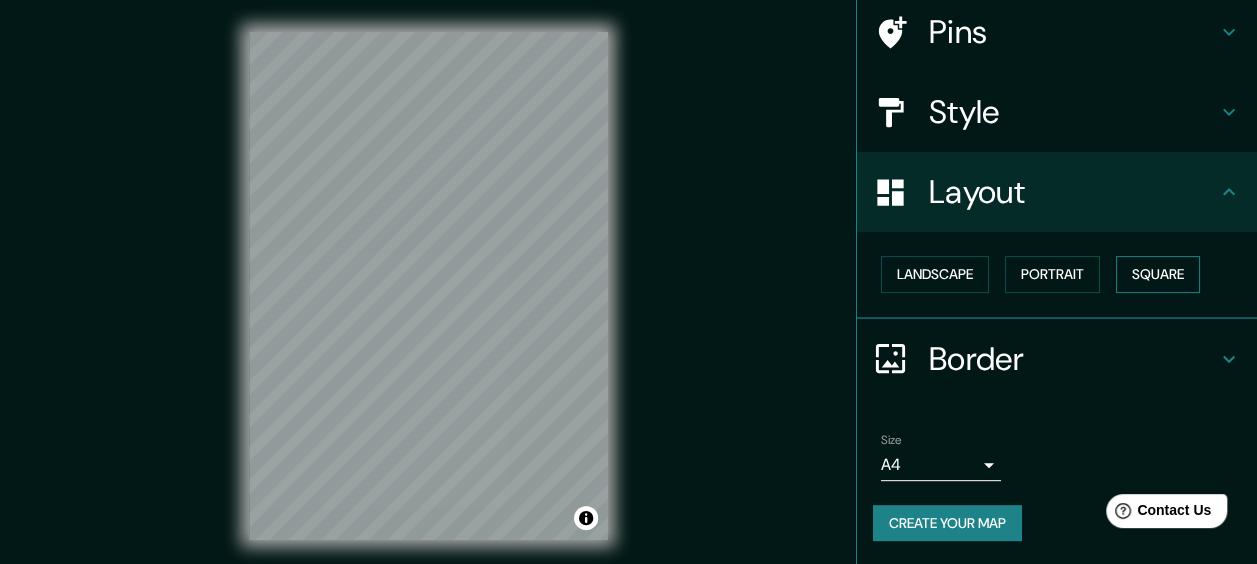 click on "Square" at bounding box center (1158, 274) 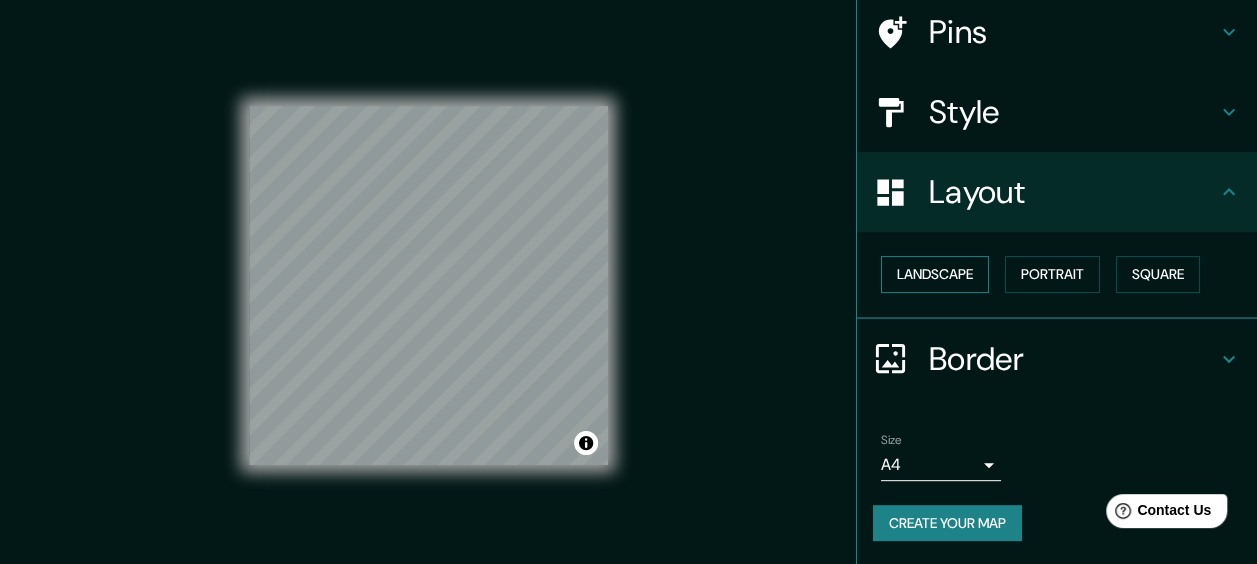 click on "Landscape" at bounding box center [935, 274] 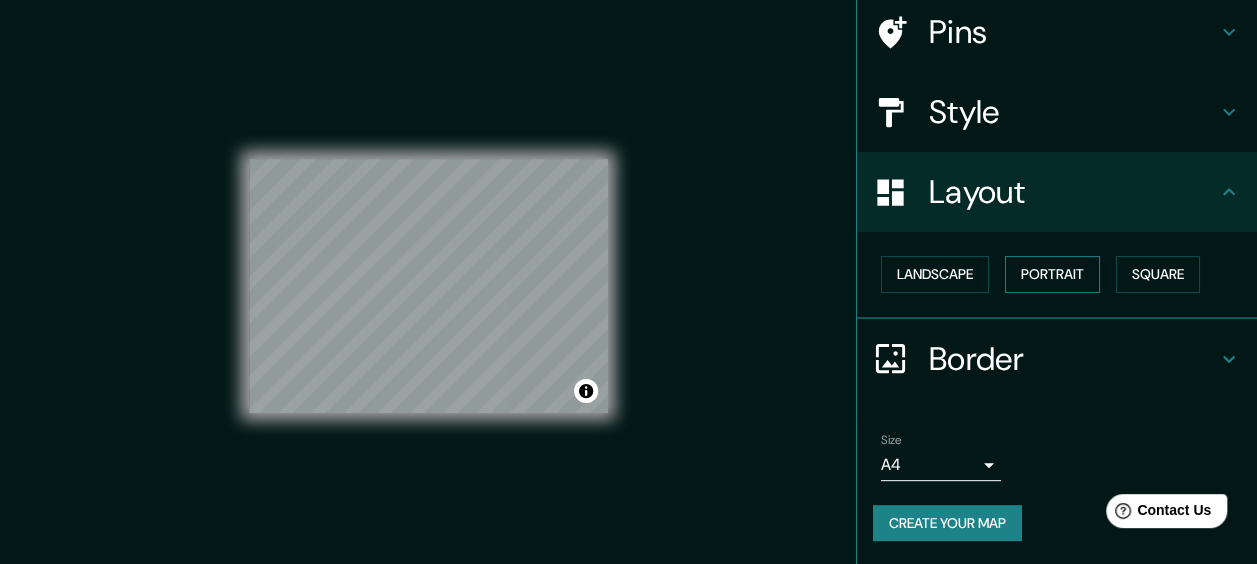 click on "Portrait" at bounding box center [1052, 274] 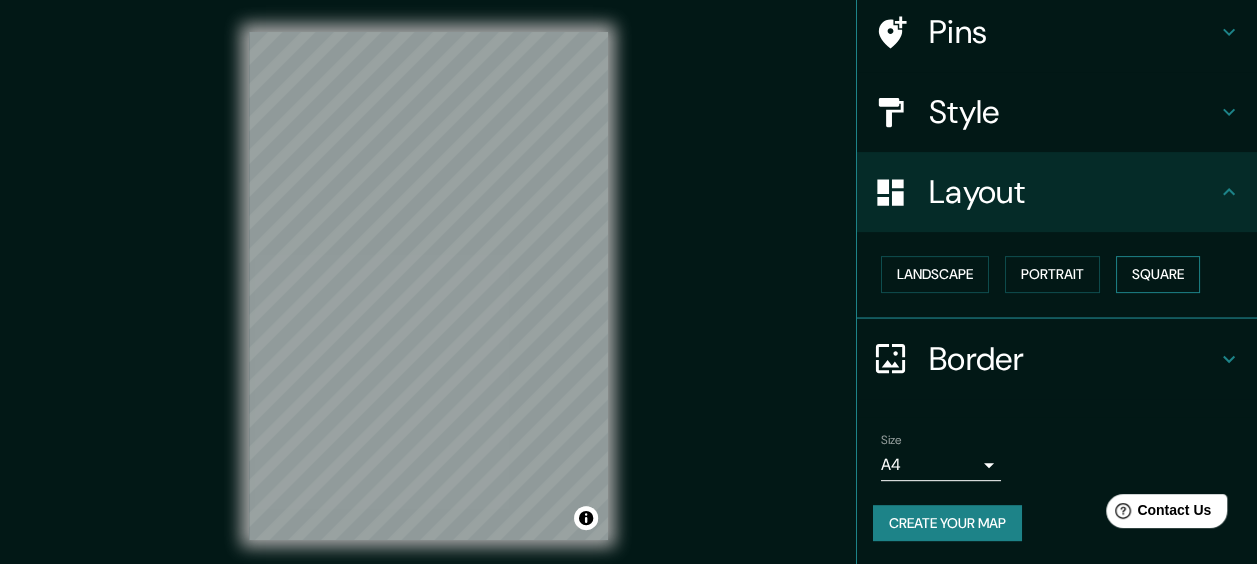 click on "Square" at bounding box center (1158, 274) 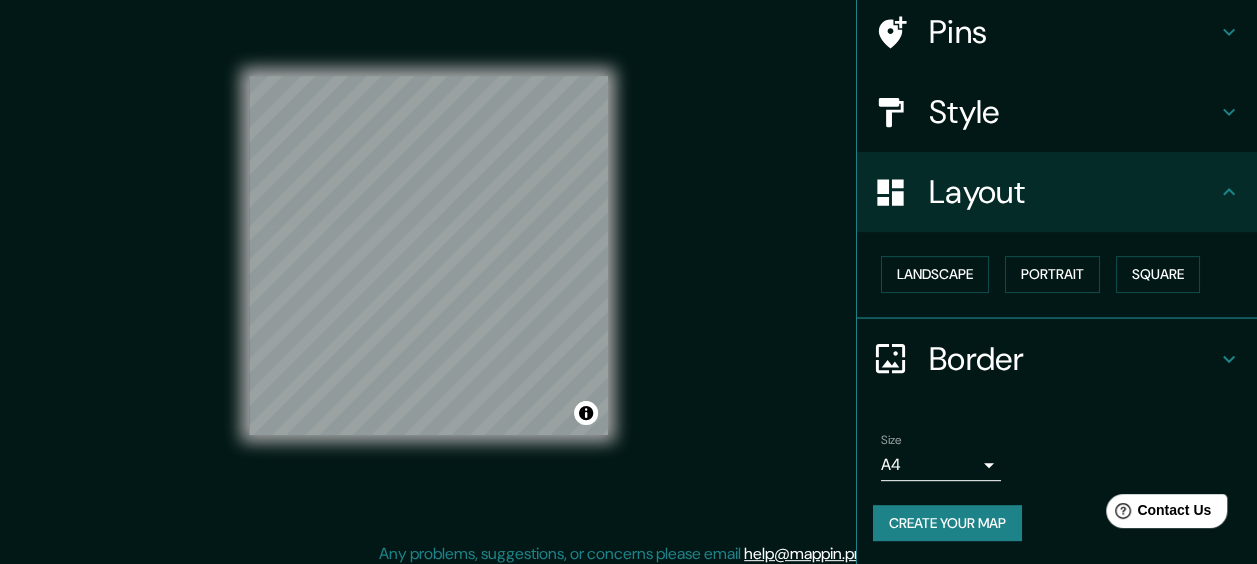 scroll, scrollTop: 39, scrollLeft: 0, axis: vertical 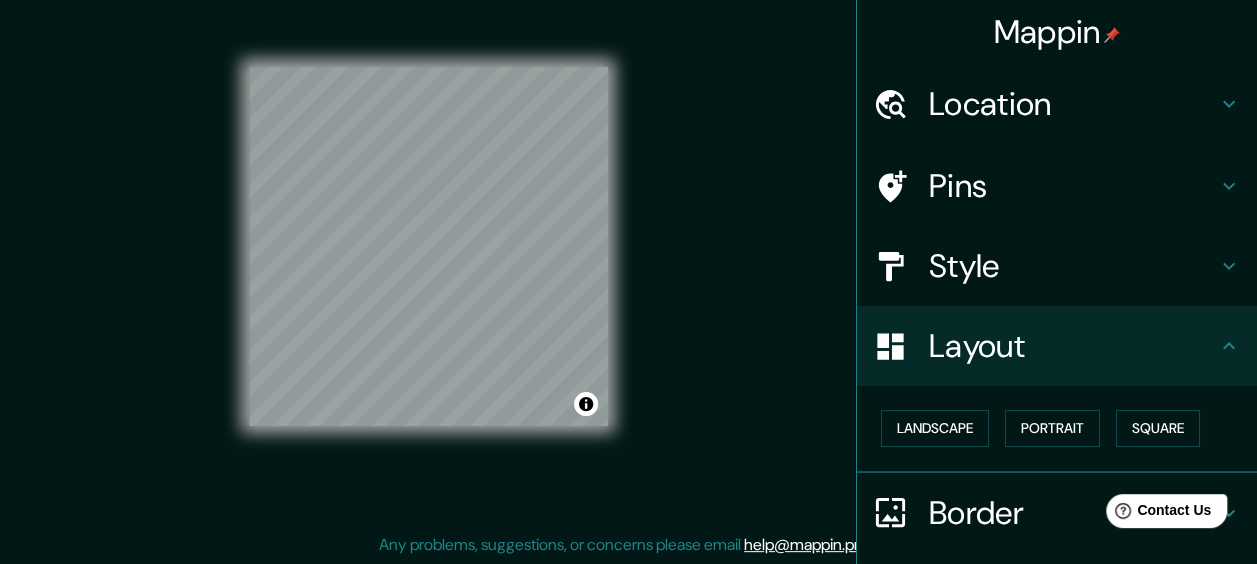 click on "Style" at bounding box center [1073, 266] 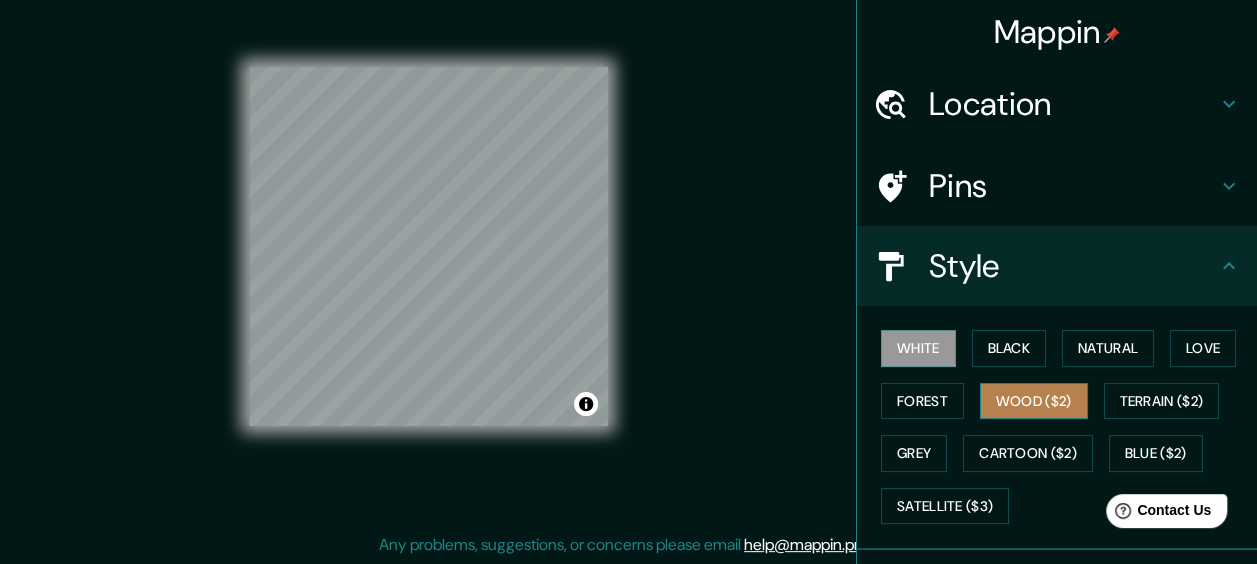 click on "Wood ($2)" at bounding box center [1034, 401] 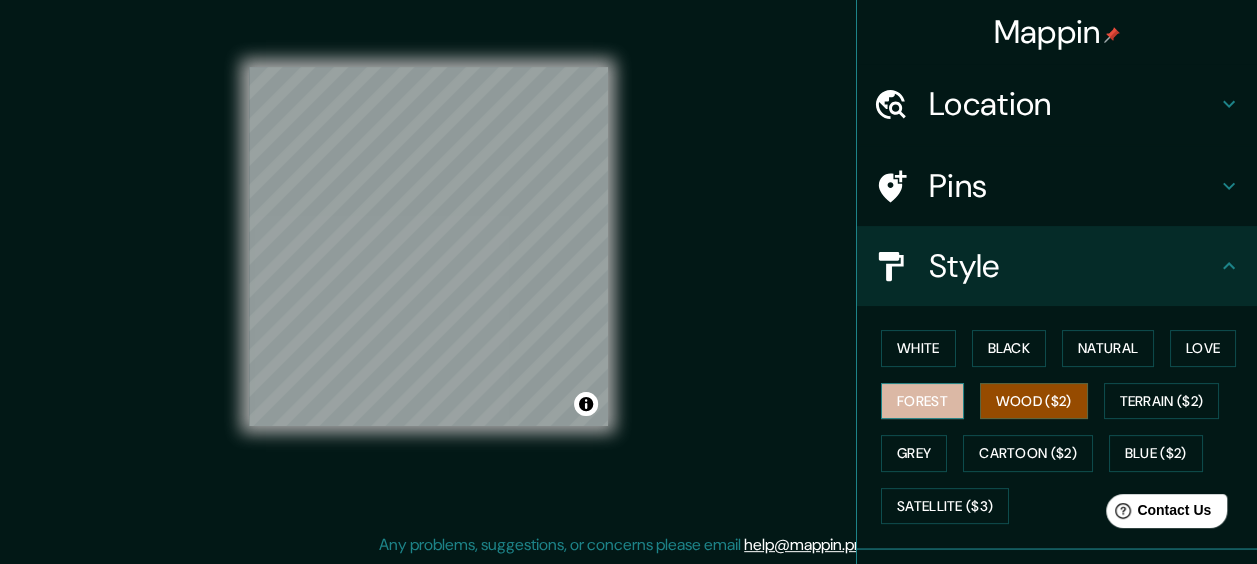 click on "Forest" at bounding box center [922, 401] 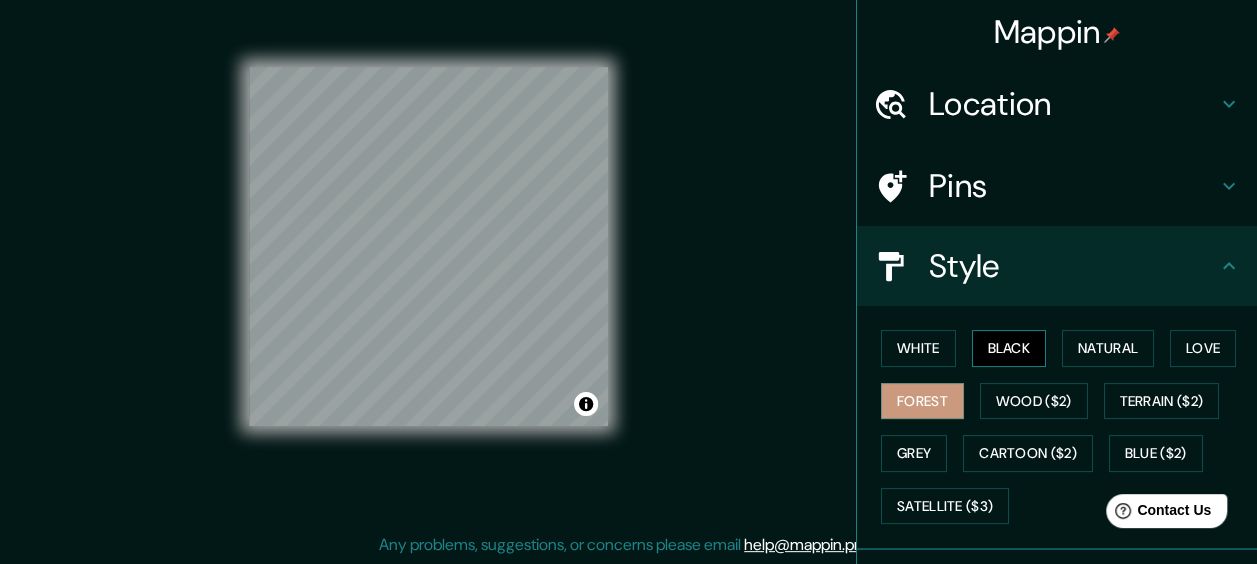 click on "Black" at bounding box center (1009, 348) 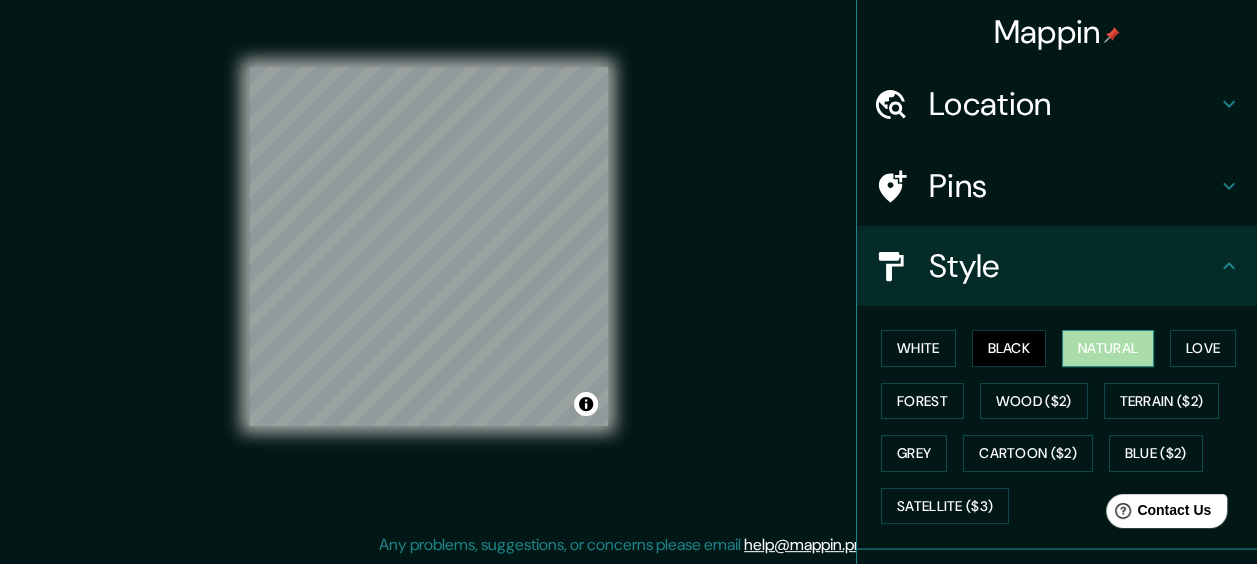 click on "Natural" at bounding box center (1108, 348) 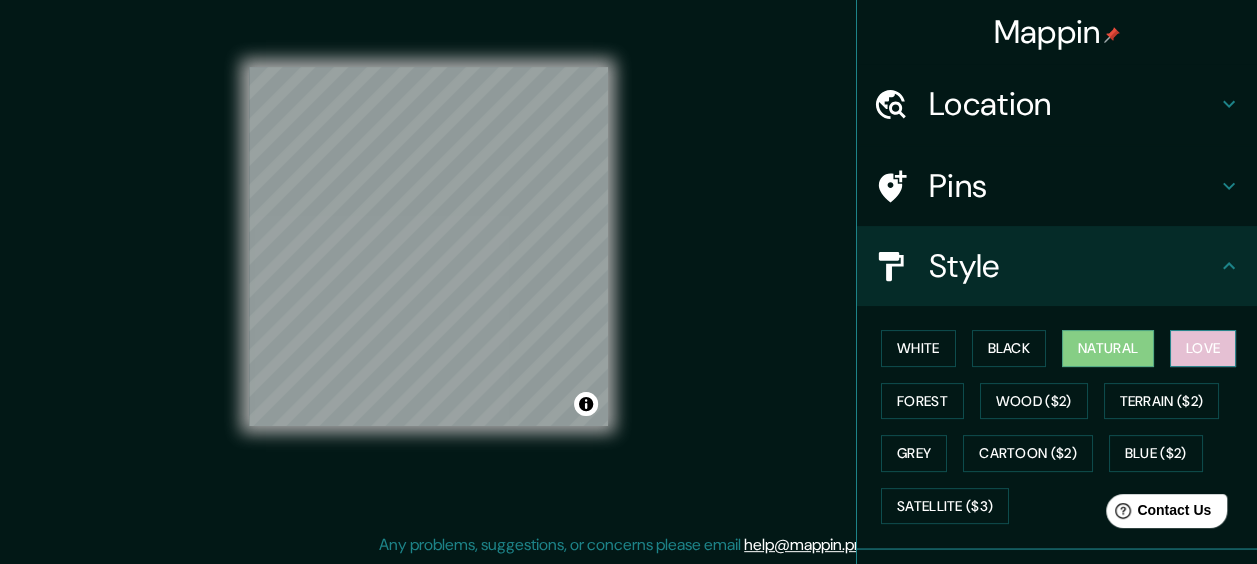 click on "Love" at bounding box center [1203, 348] 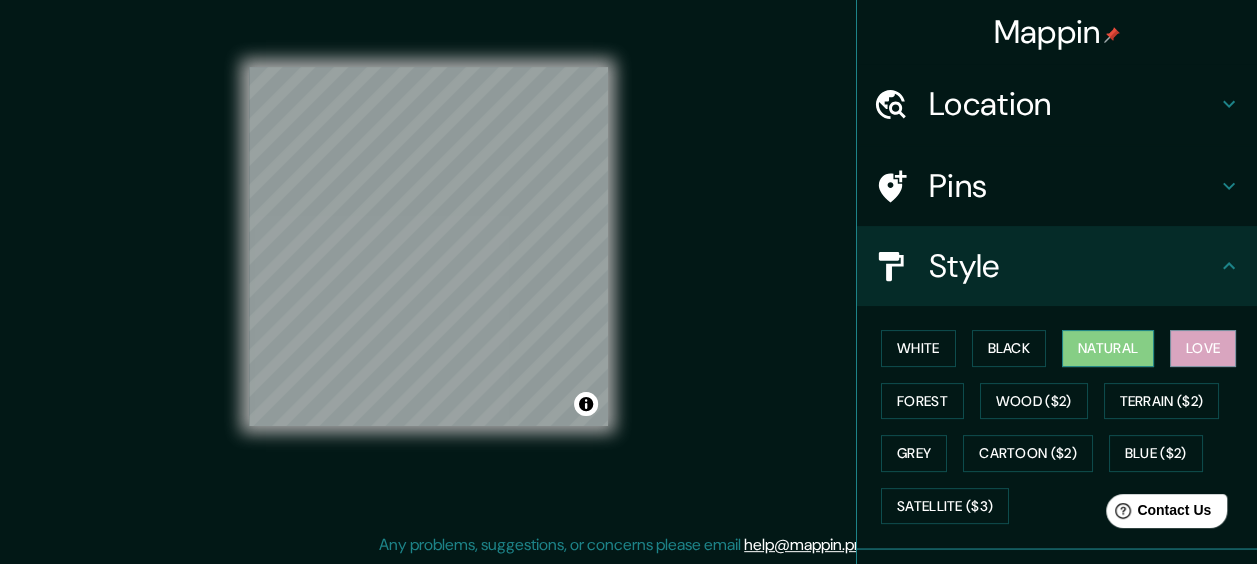 click on "Natural" at bounding box center [1108, 348] 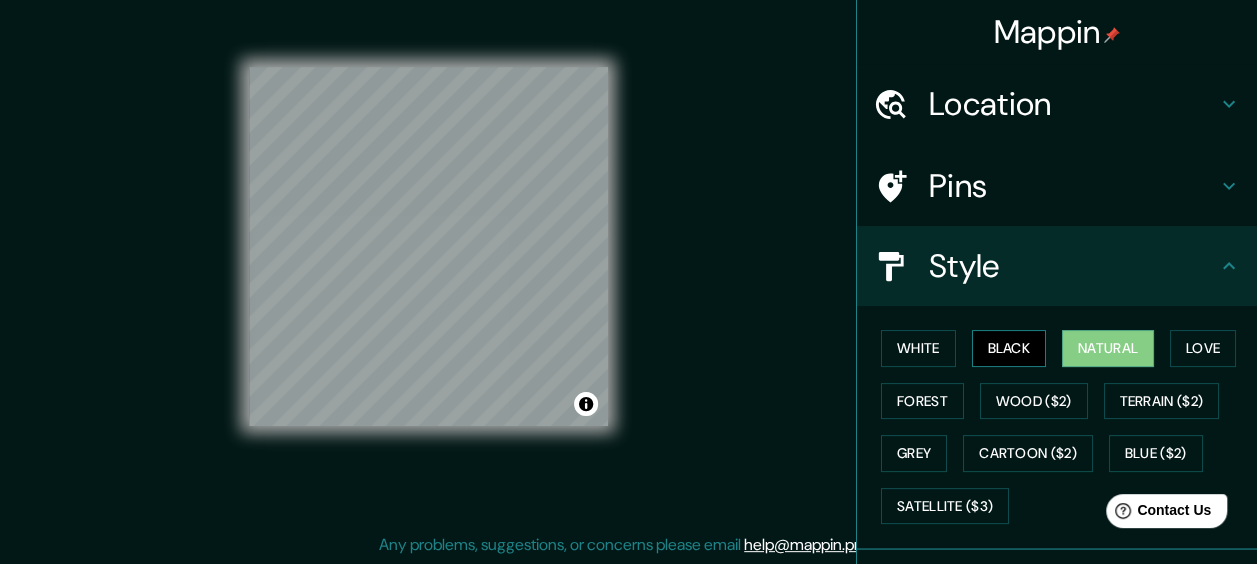 click on "Black" at bounding box center (1009, 348) 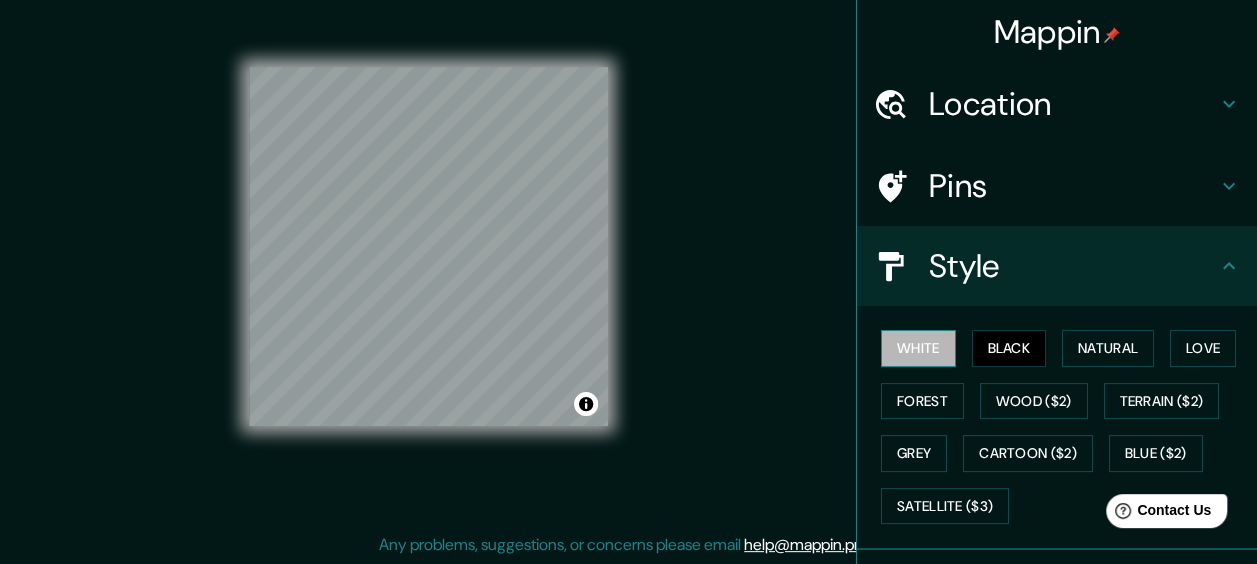 click on "White" at bounding box center [918, 348] 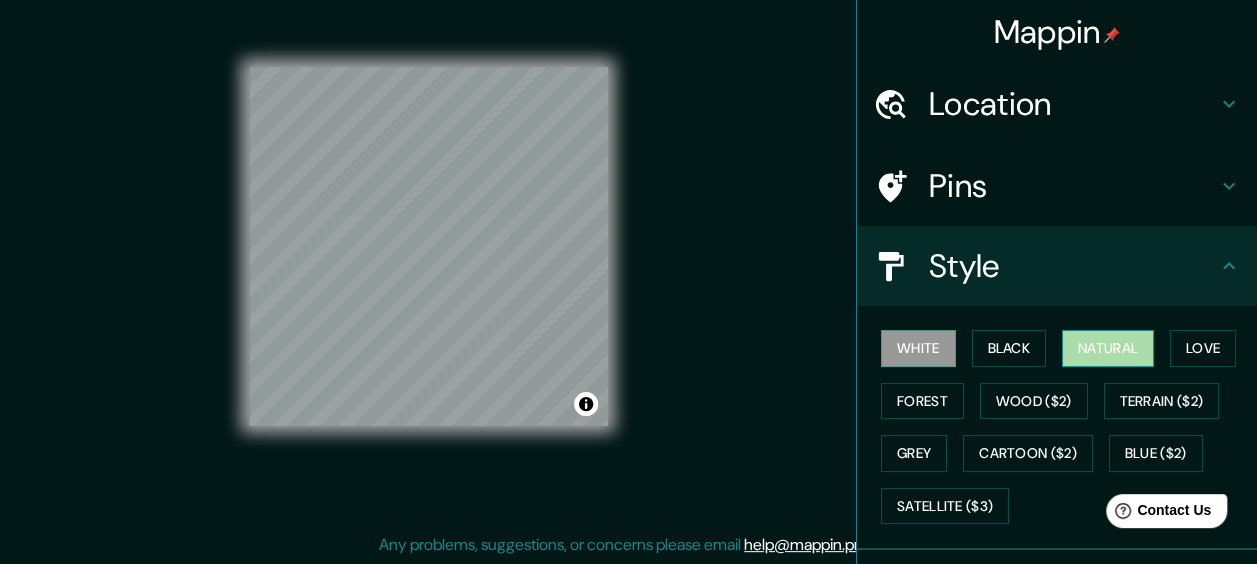 click on "Natural" at bounding box center [1108, 348] 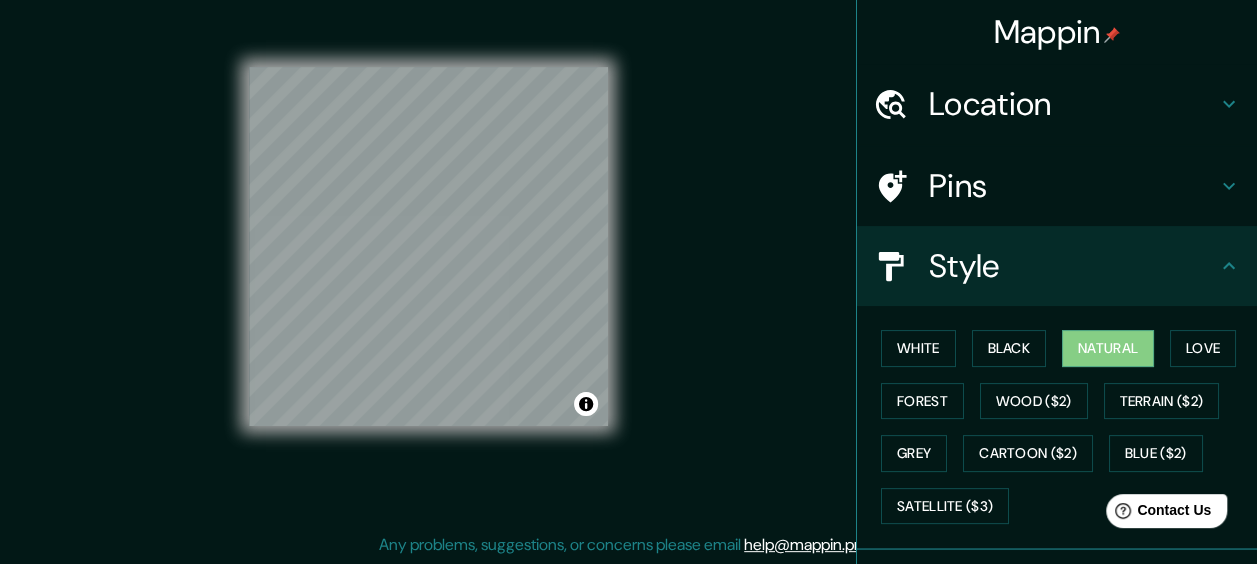 scroll, scrollTop: 166, scrollLeft: 0, axis: vertical 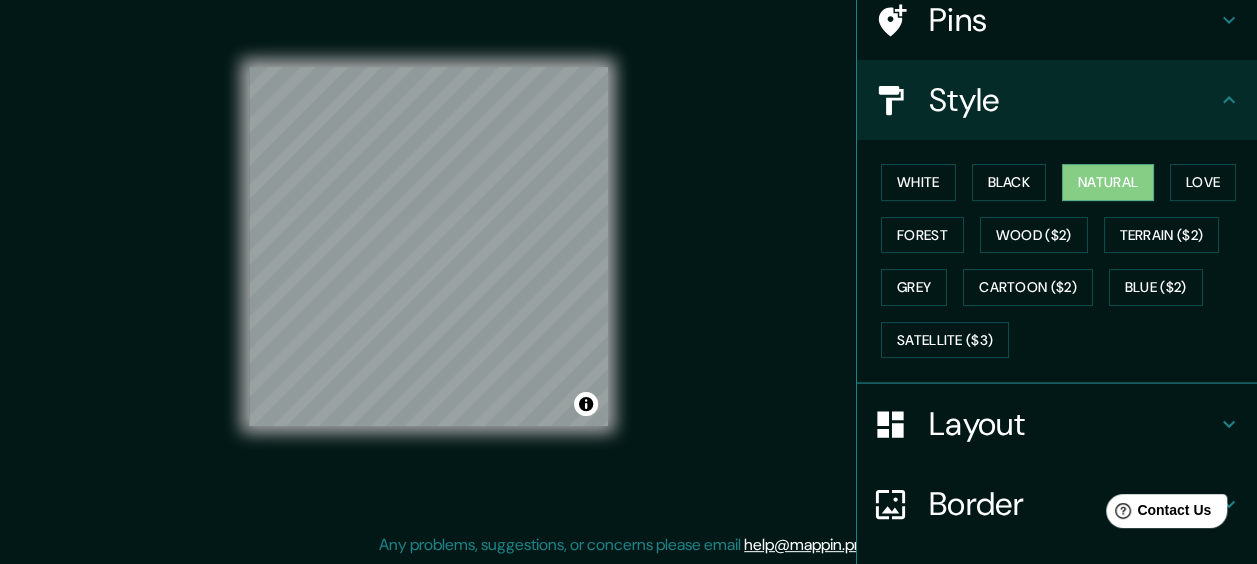 click on "Layout" at bounding box center [1073, 424] 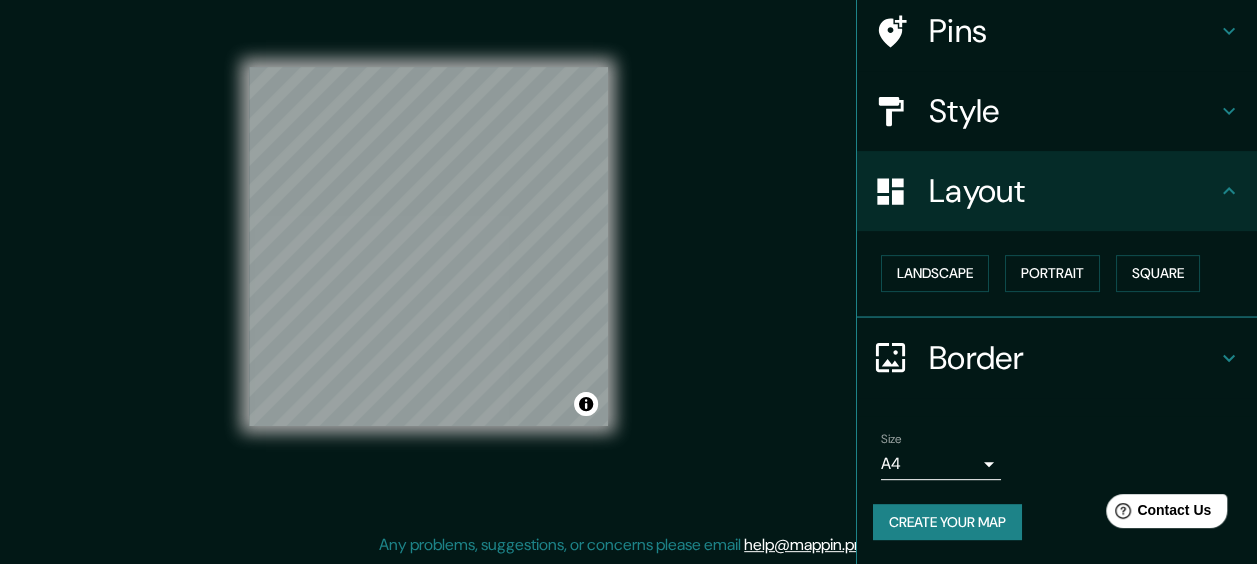 scroll, scrollTop: 154, scrollLeft: 0, axis: vertical 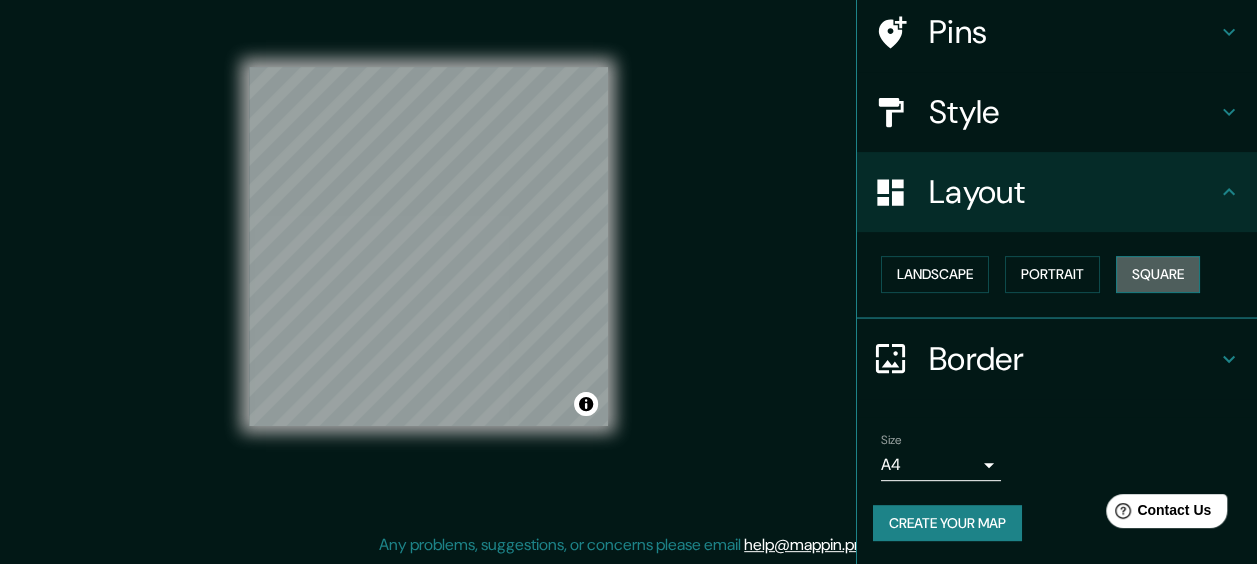 click on "Square" at bounding box center [1158, 274] 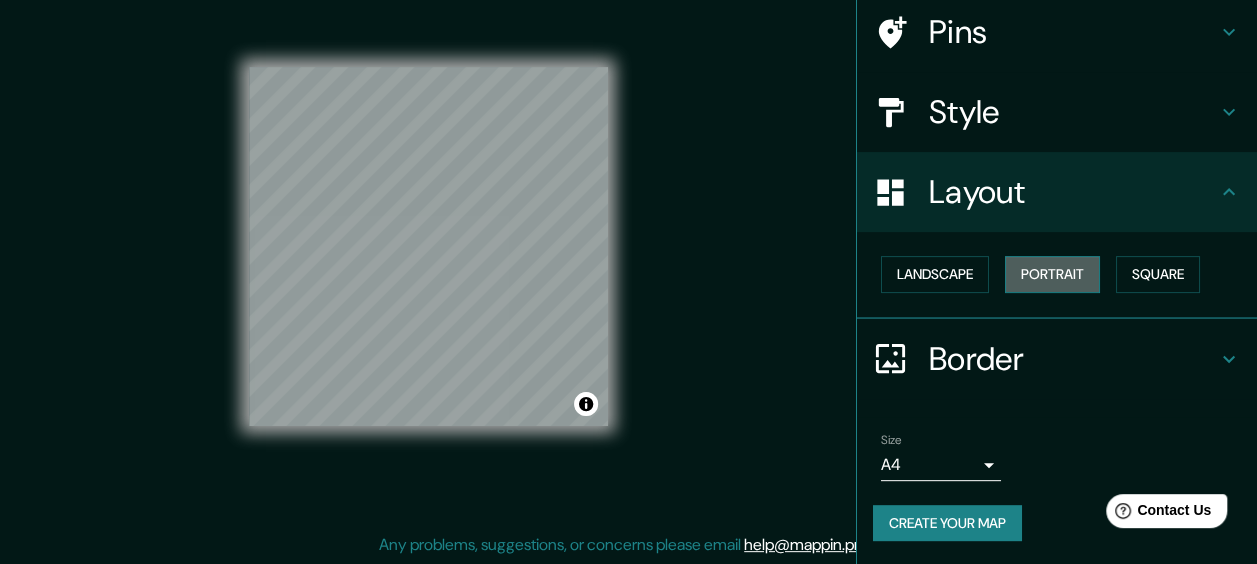 click on "Portrait" at bounding box center (1052, 274) 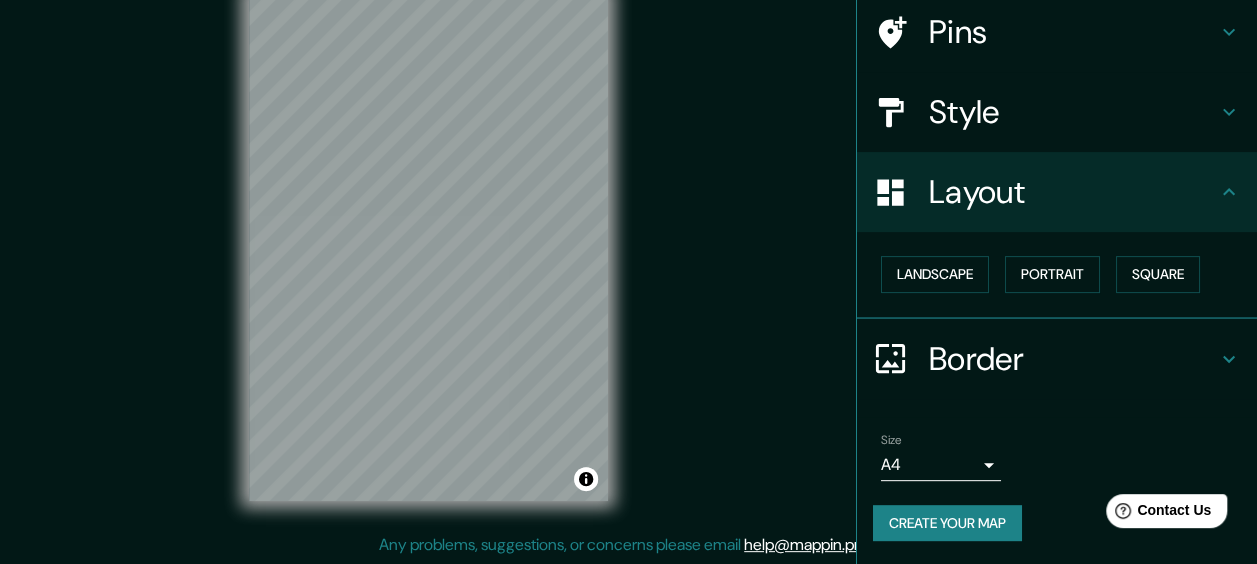 click on "Landscape Portrait Square" at bounding box center [1065, 274] 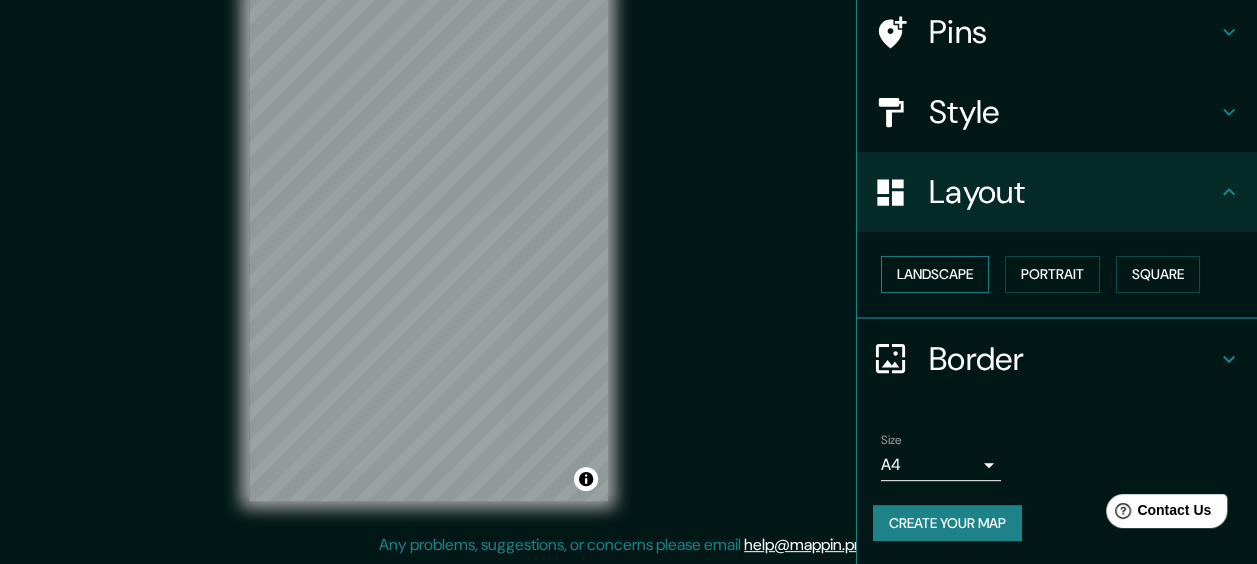 click on "Landscape" at bounding box center (935, 274) 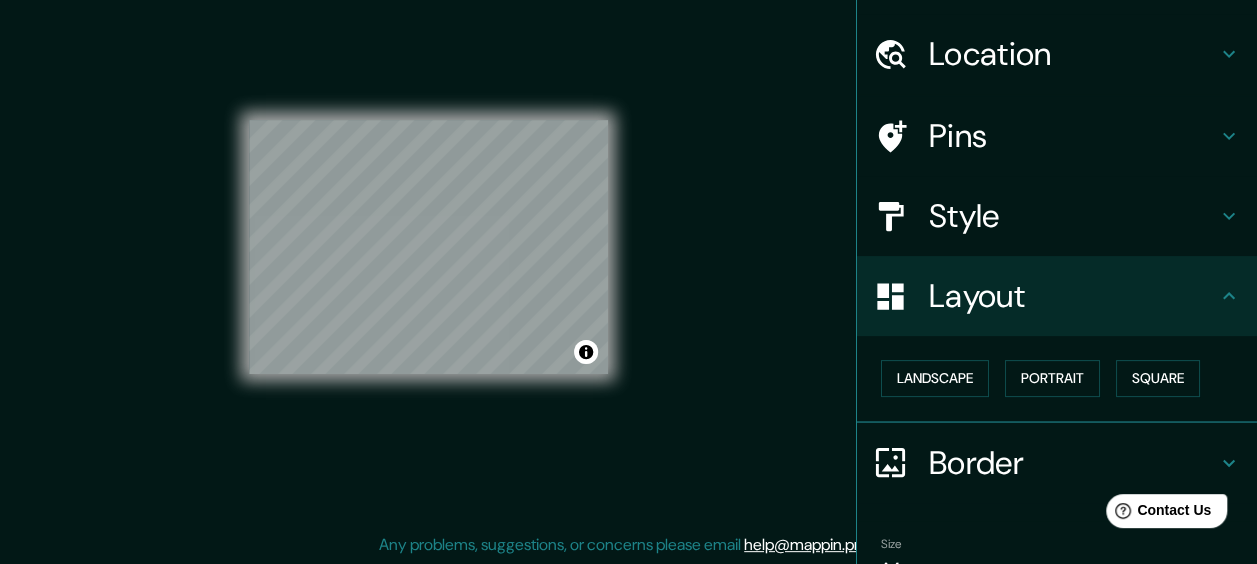 scroll, scrollTop: 0, scrollLeft: 0, axis: both 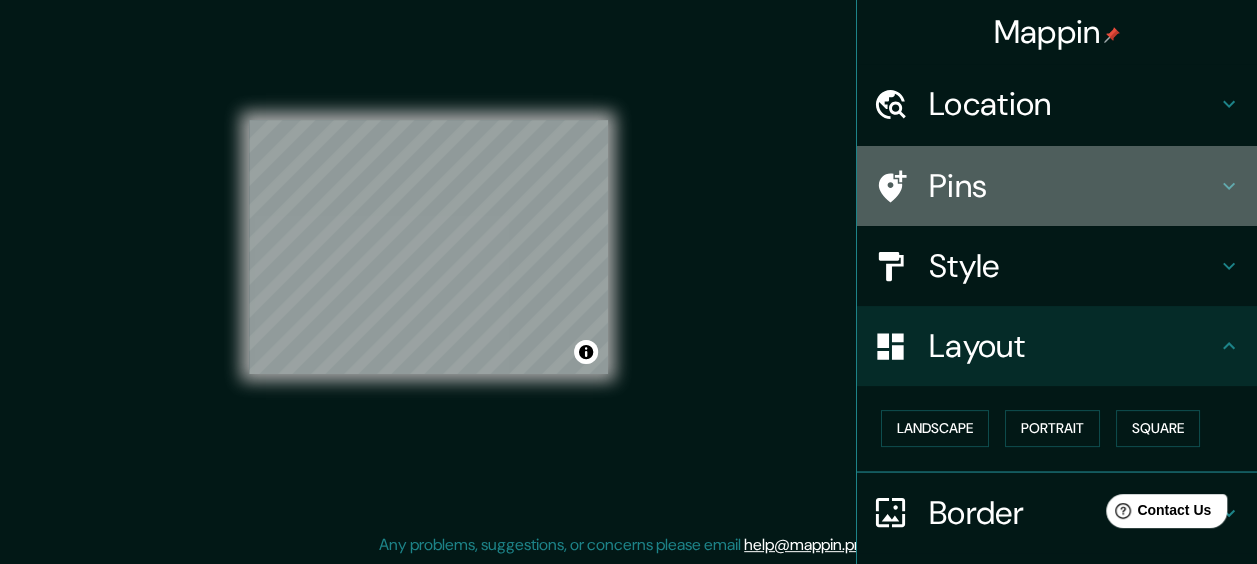 click on "Pins" at bounding box center [1073, 186] 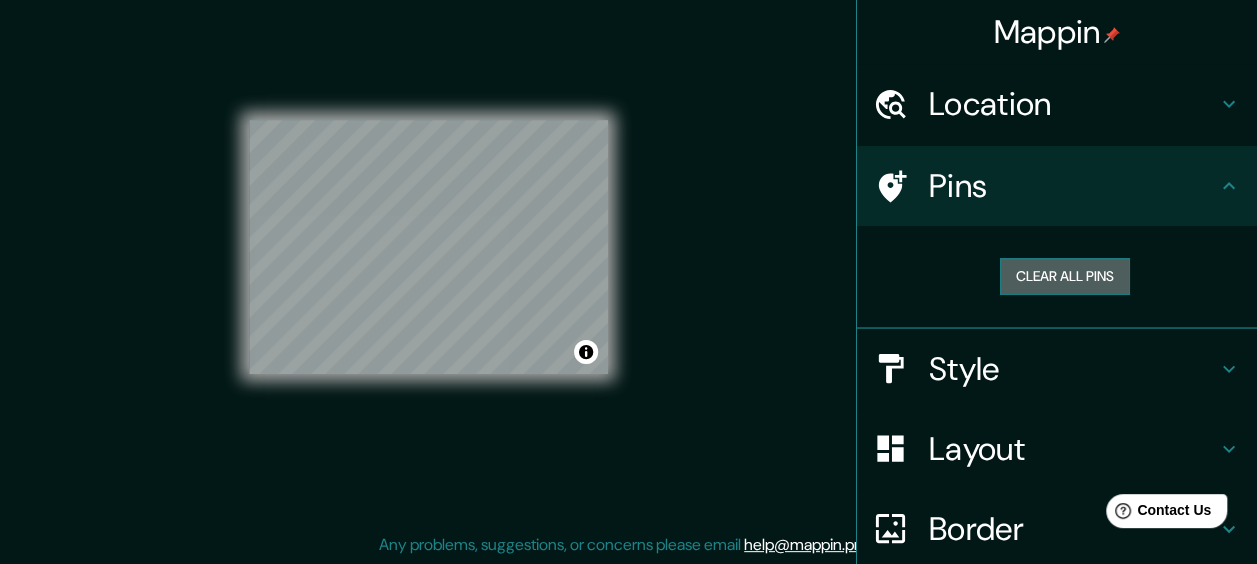 click on "Clear all pins" at bounding box center [1065, 276] 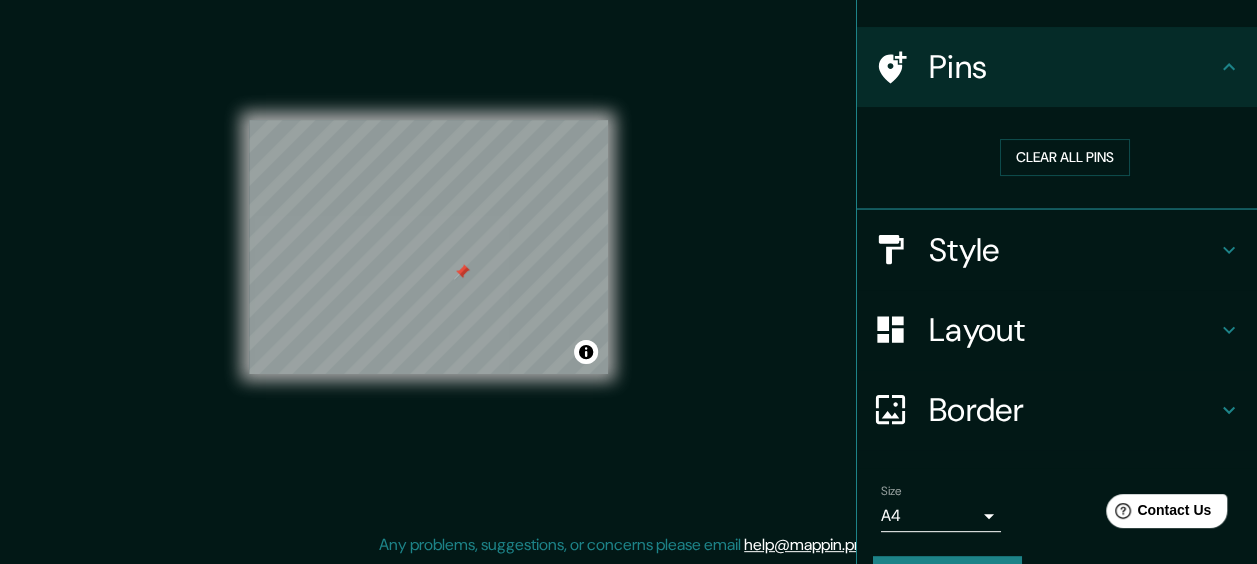 scroll, scrollTop: 166, scrollLeft: 0, axis: vertical 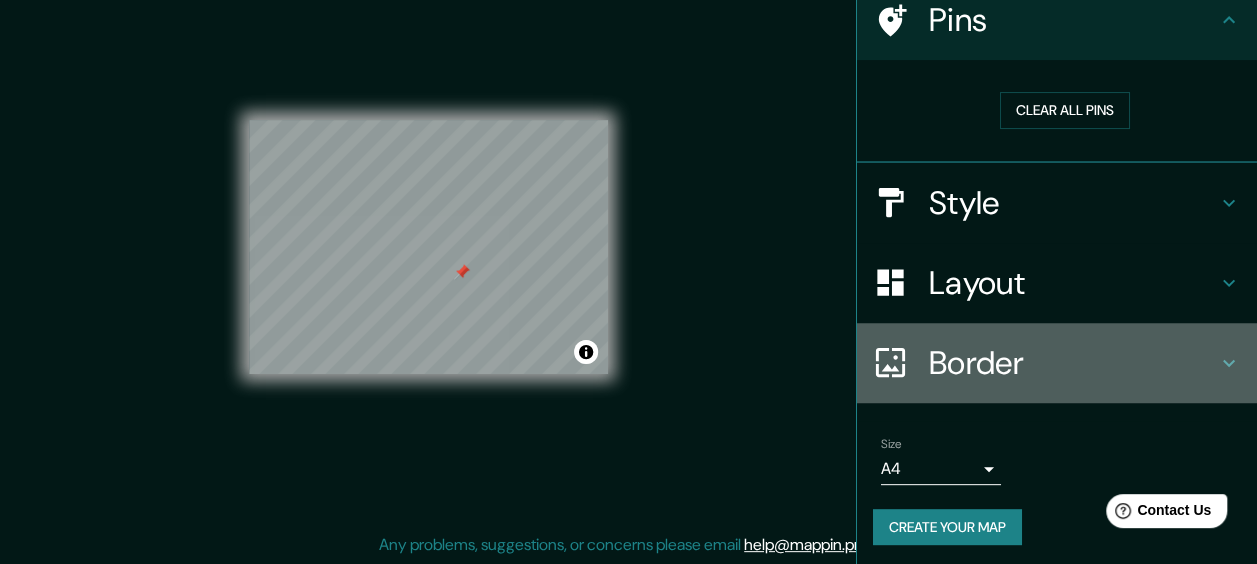 click on "Border" at bounding box center [1073, 363] 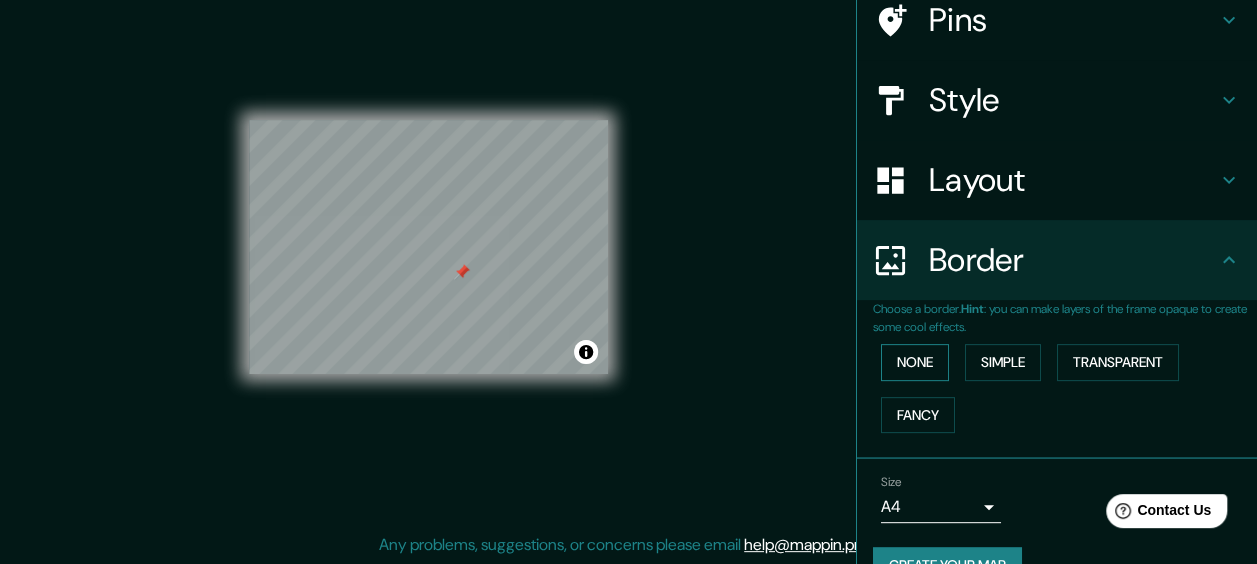 click on "None" at bounding box center [915, 362] 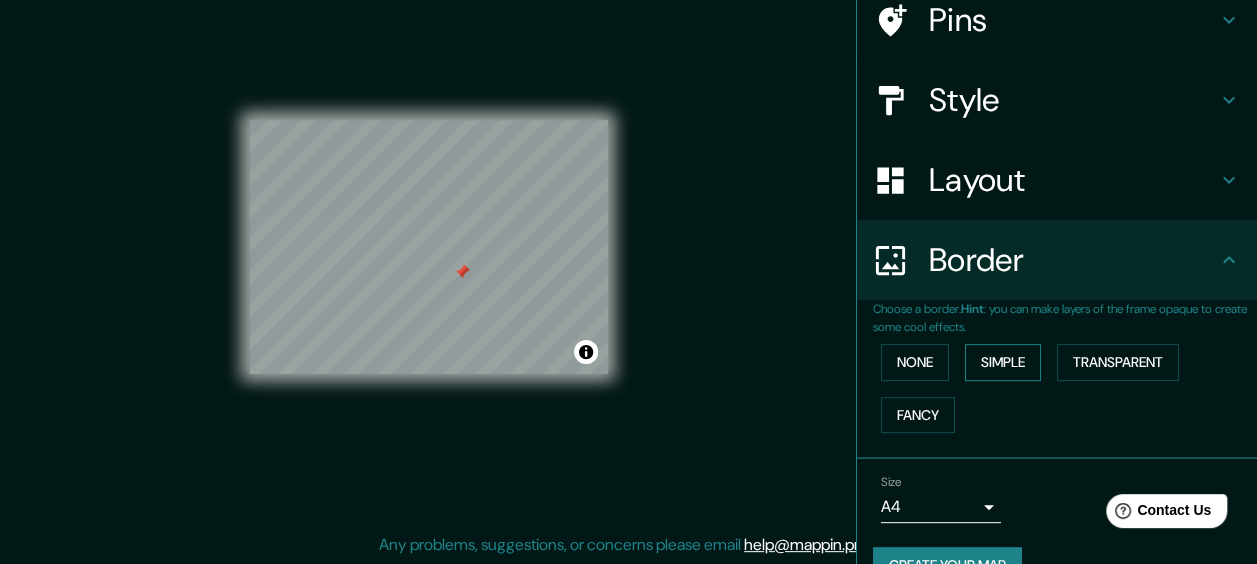 click on "Simple" at bounding box center [1003, 362] 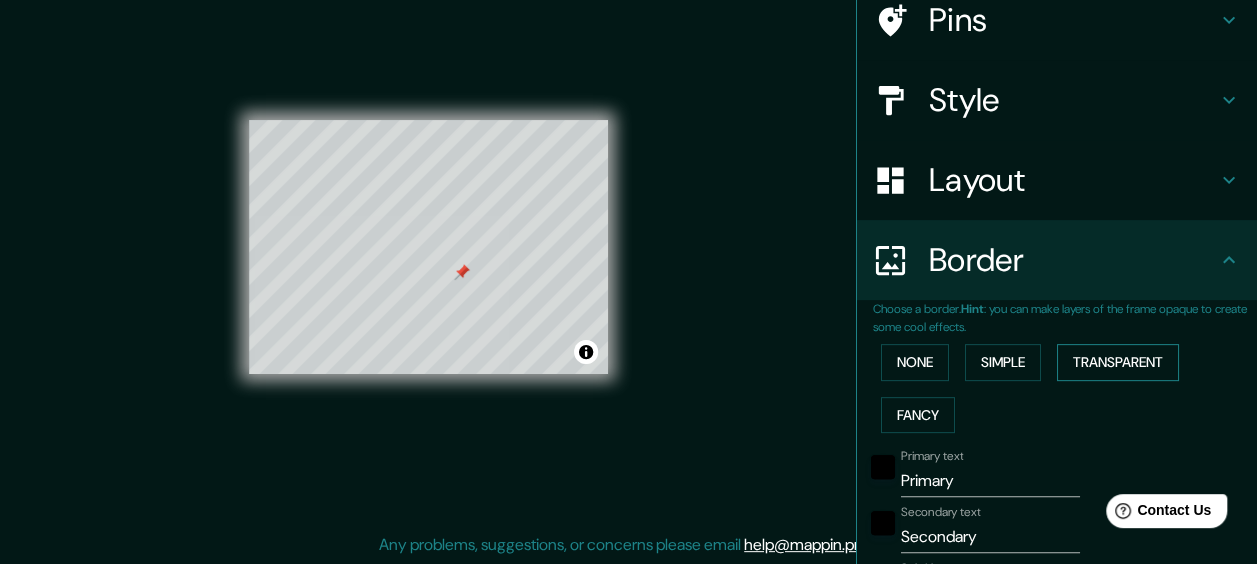 click on "Transparent" at bounding box center (1118, 362) 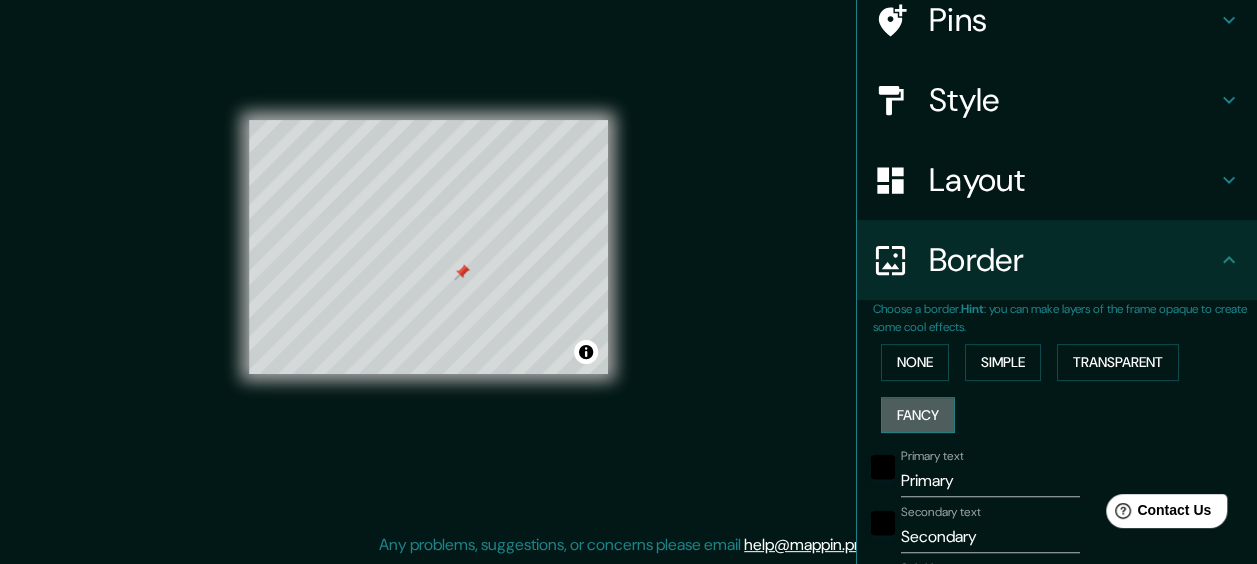 click on "Fancy" at bounding box center [918, 415] 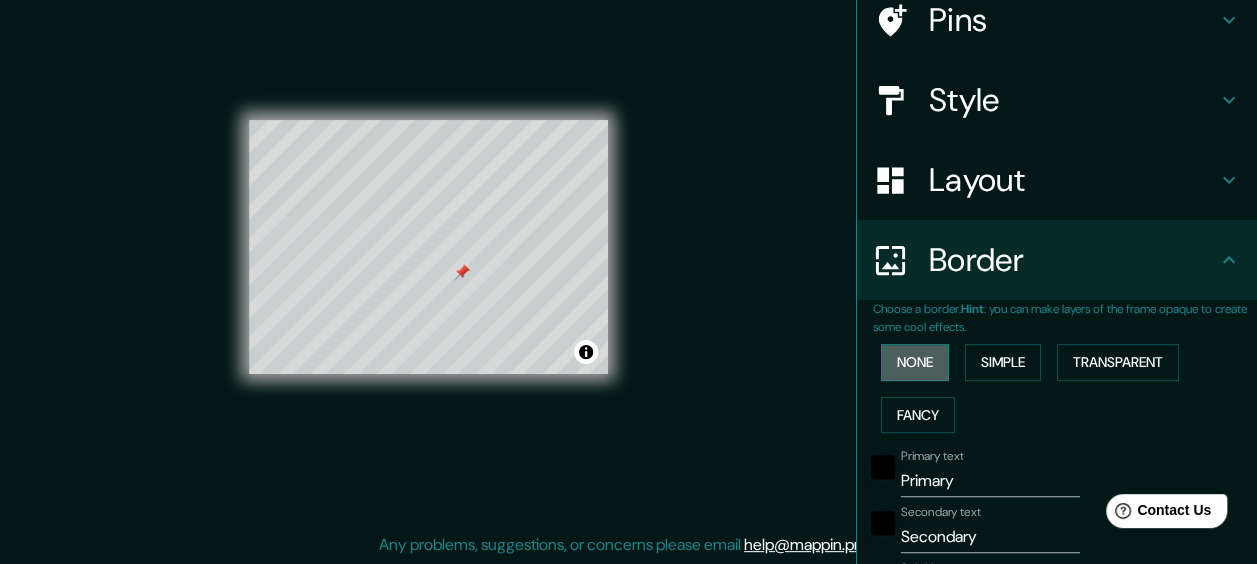 click on "None" at bounding box center (915, 362) 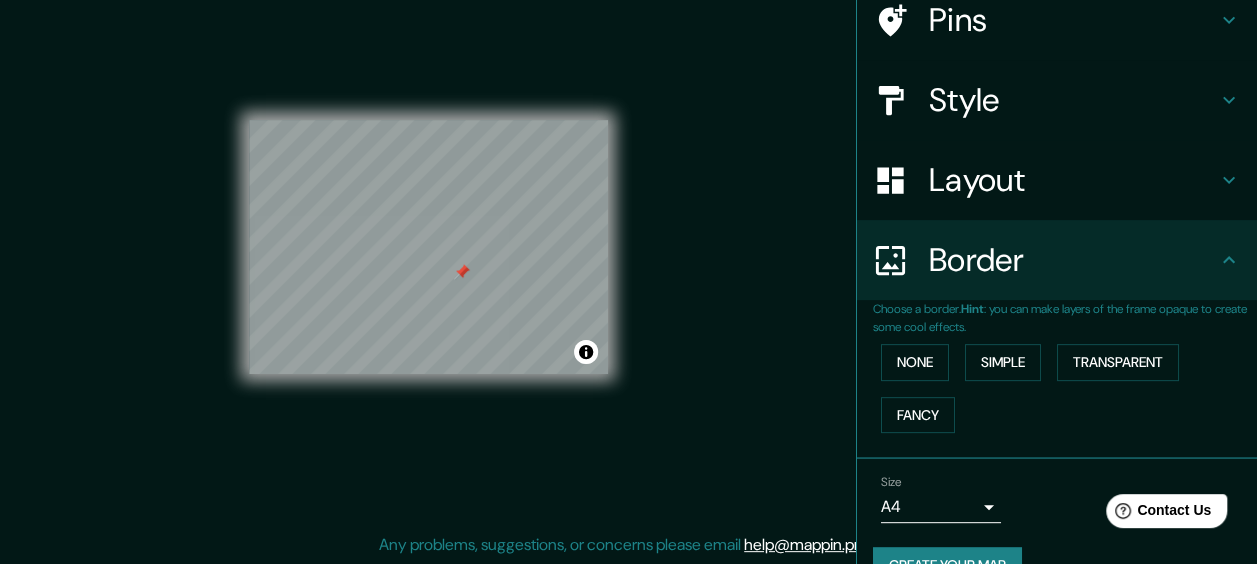 click on "Mappin Location [CITY], [CITY], [COUNTRY] [CITY]  [CITY], [COUNTRY] [STREET] [CITY]  [POSTAL_CODE] [CITY], [STATE], [COUNTRY] [CITY]  [POSTAL_CODE] [CITY], [STATE], [COUNTRY] [STREET] [CITY]  [POSTAL_CODE] [CITY], [STATE], [COUNTRY] [STREET] [CITY]  [POSTAL_CODE] [CITY], [STATE], [COUNTRY] Pins Style Layout Border Choose a border.  Hint : you can make layers of the frame opaque to create some cool effects. None Simple Transparent Fancy Size A4 single Create your map © Mapbox   © OpenStreetMap   Improve this map Any problems, suggestions, or concerns please email    help@mappin.pro . . ." at bounding box center (628, 263) 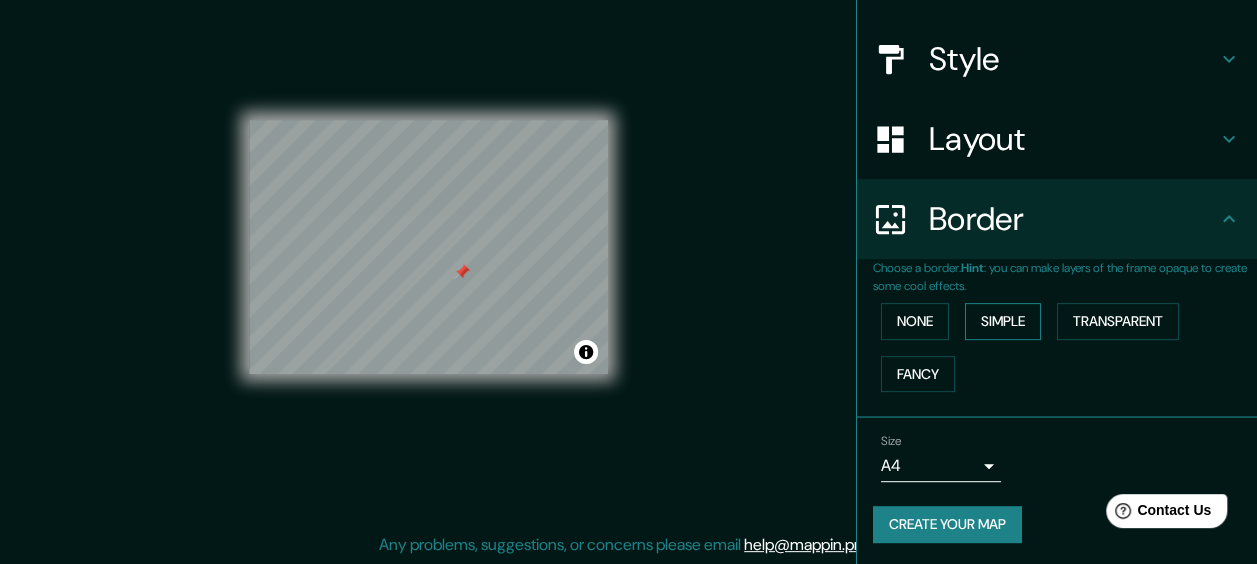 scroll, scrollTop: 208, scrollLeft: 0, axis: vertical 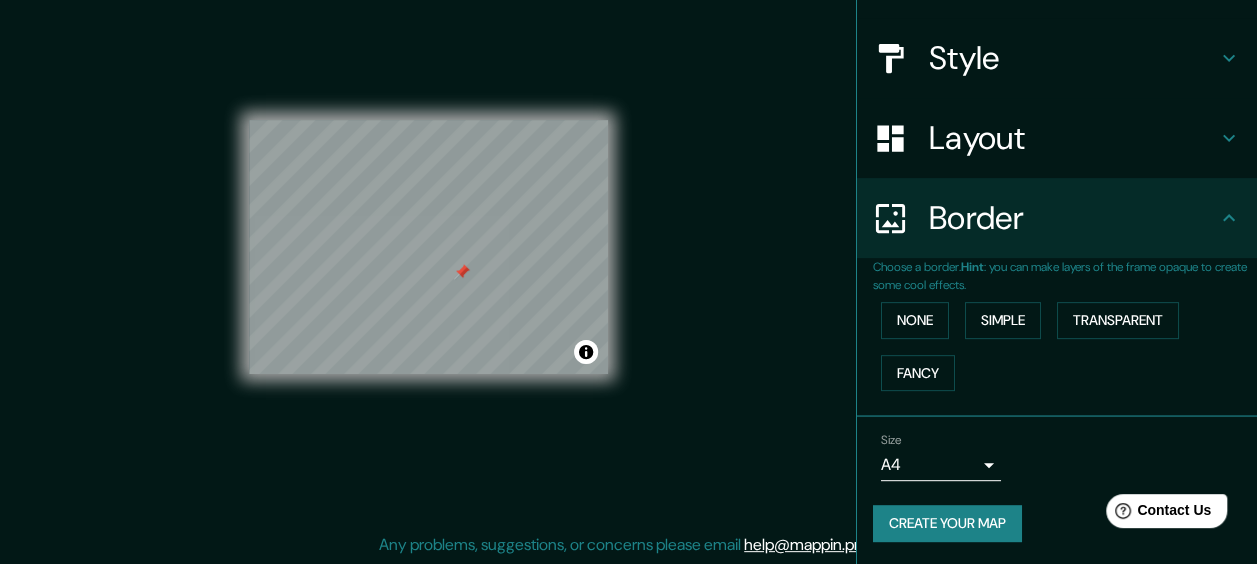 click on "Create your map" at bounding box center [947, 523] 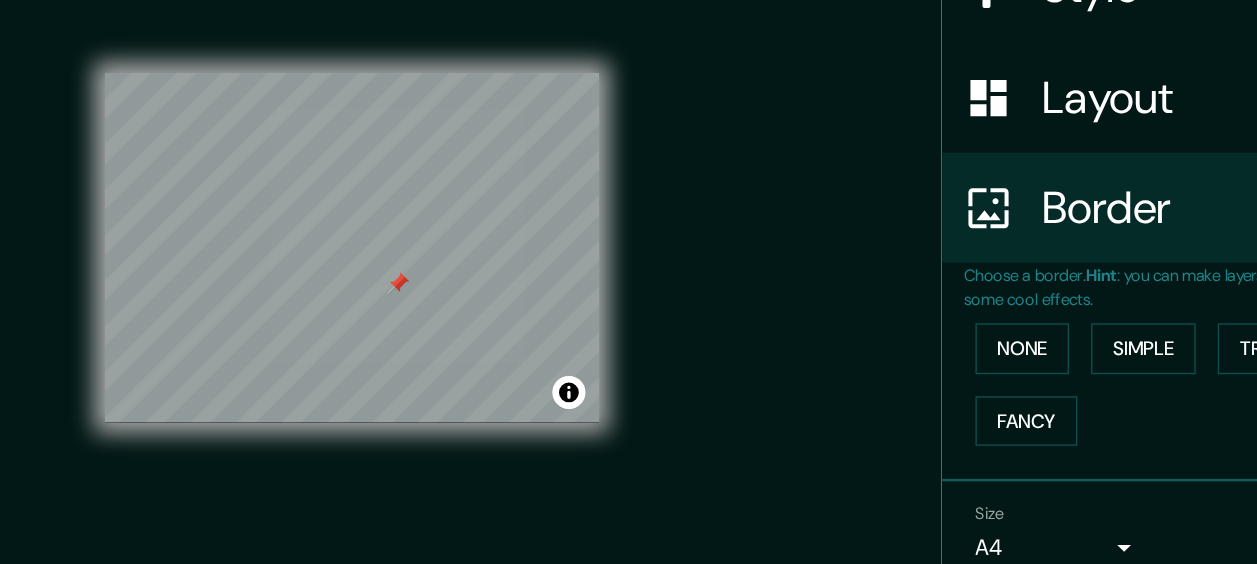 scroll, scrollTop: 39, scrollLeft: 0, axis: vertical 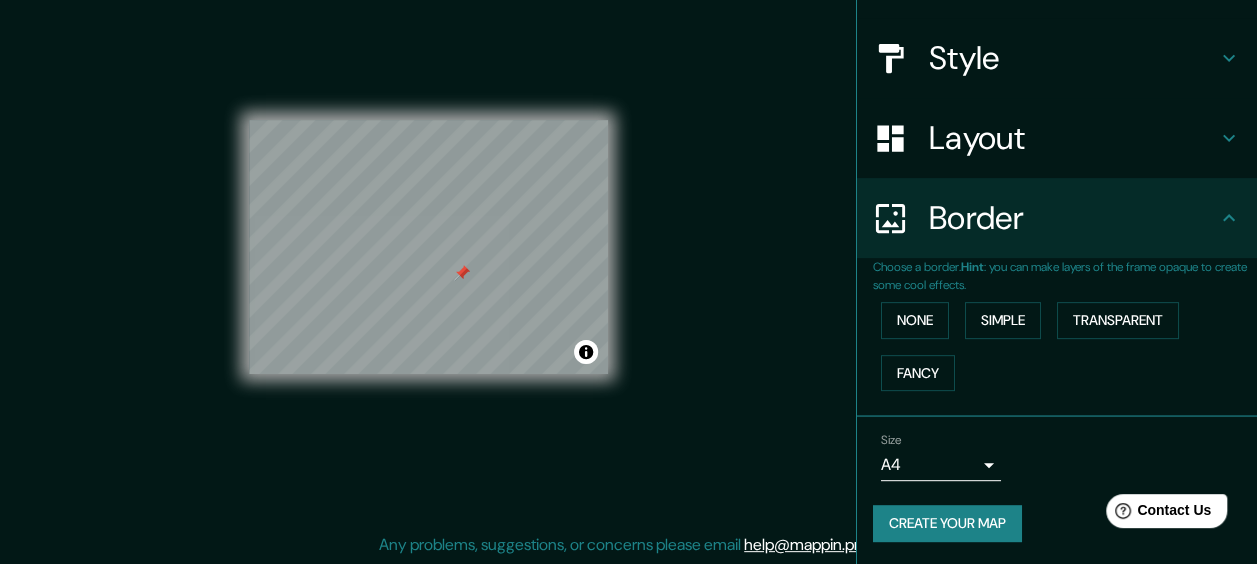 click on "Layout" at bounding box center [1073, 138] 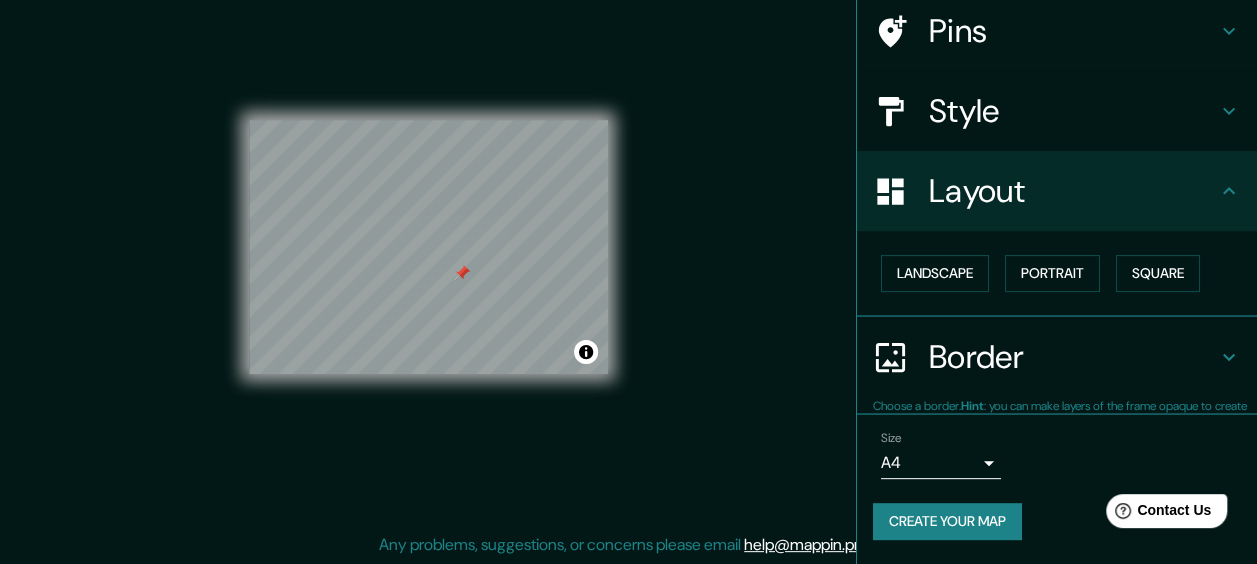 scroll, scrollTop: 154, scrollLeft: 0, axis: vertical 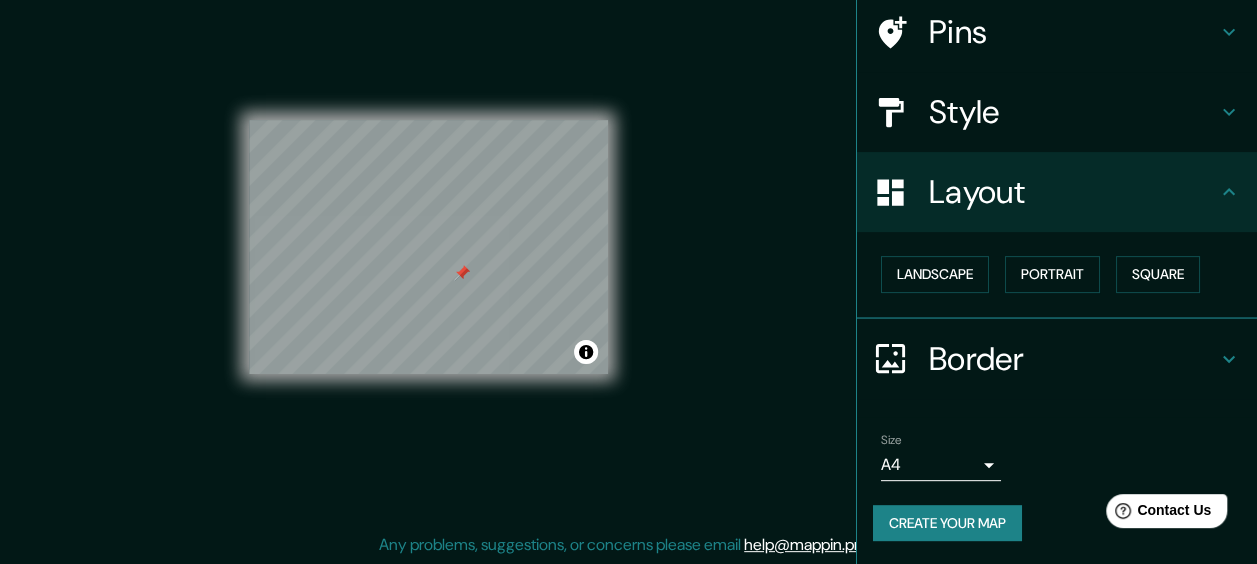 click on "Style" at bounding box center (1073, 112) 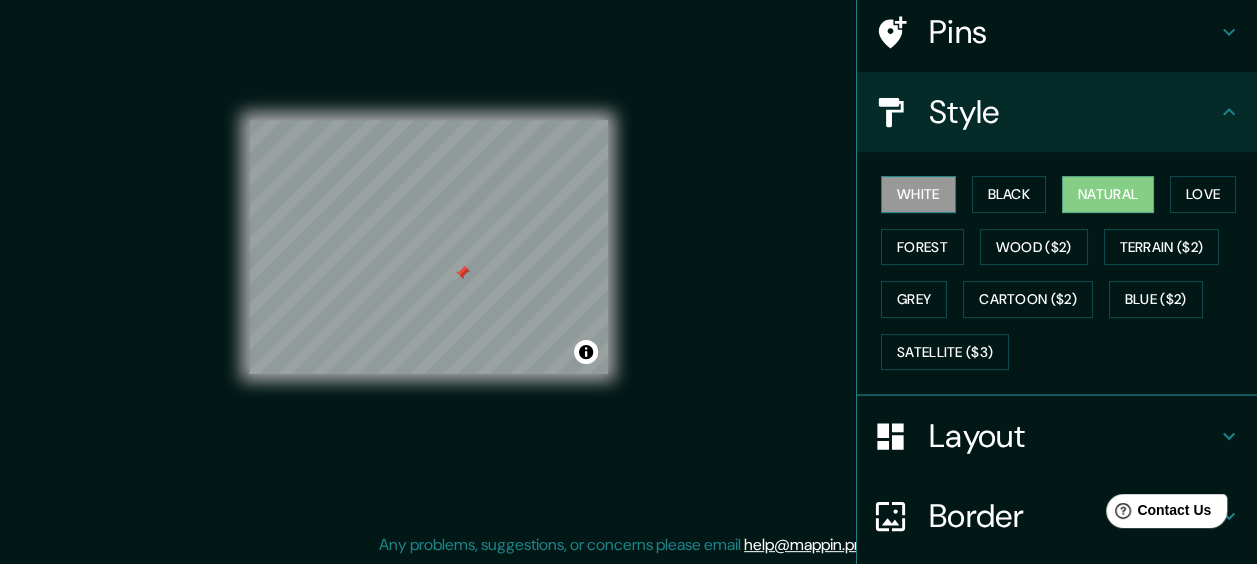 click on "White" at bounding box center [918, 194] 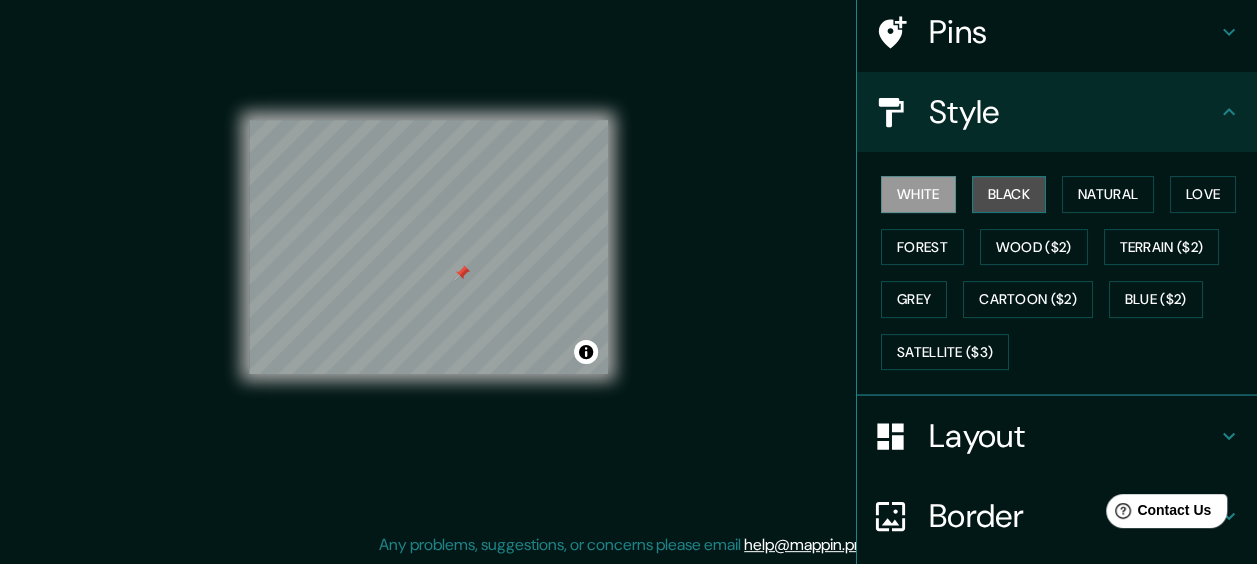 click on "Black" at bounding box center [1009, 194] 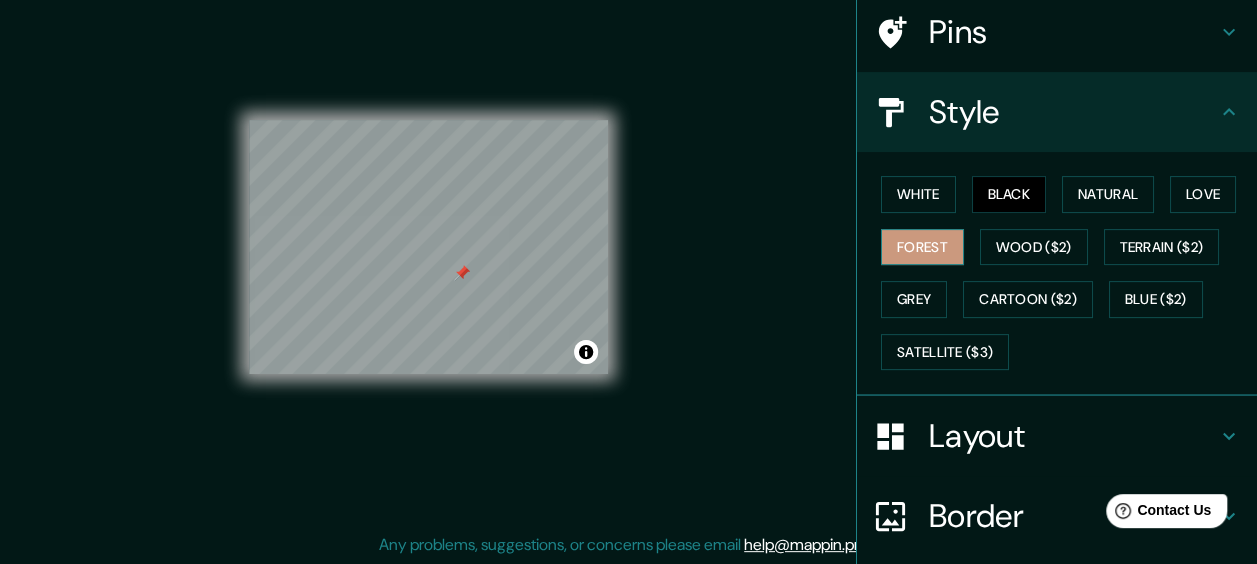 click on "Forest" at bounding box center (922, 247) 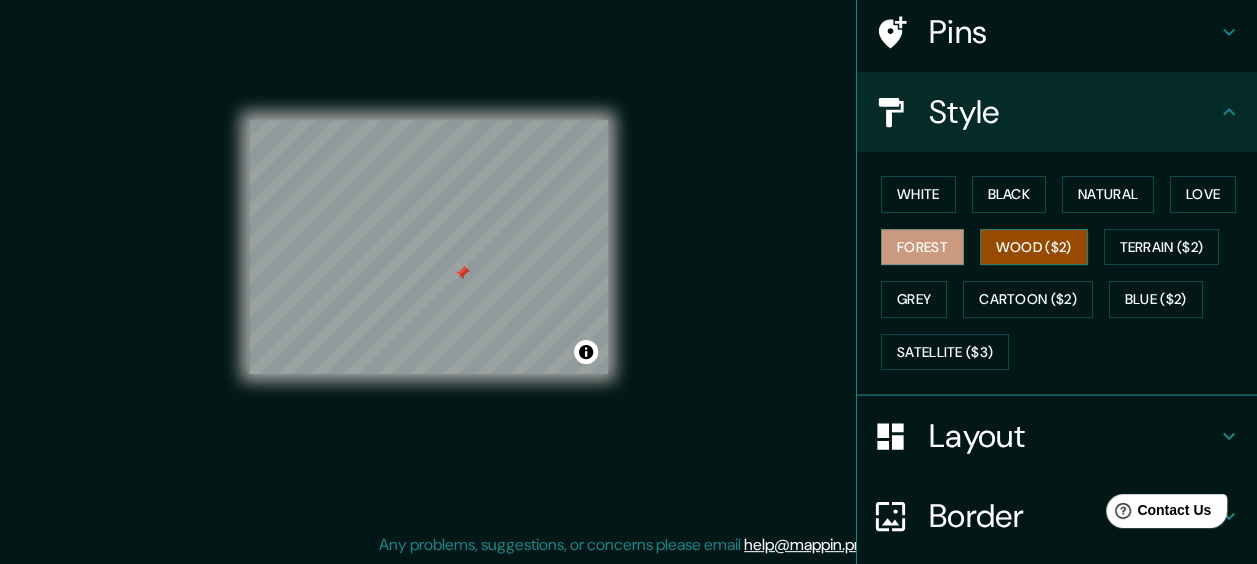 click on "Wood ($2)" at bounding box center [1034, 247] 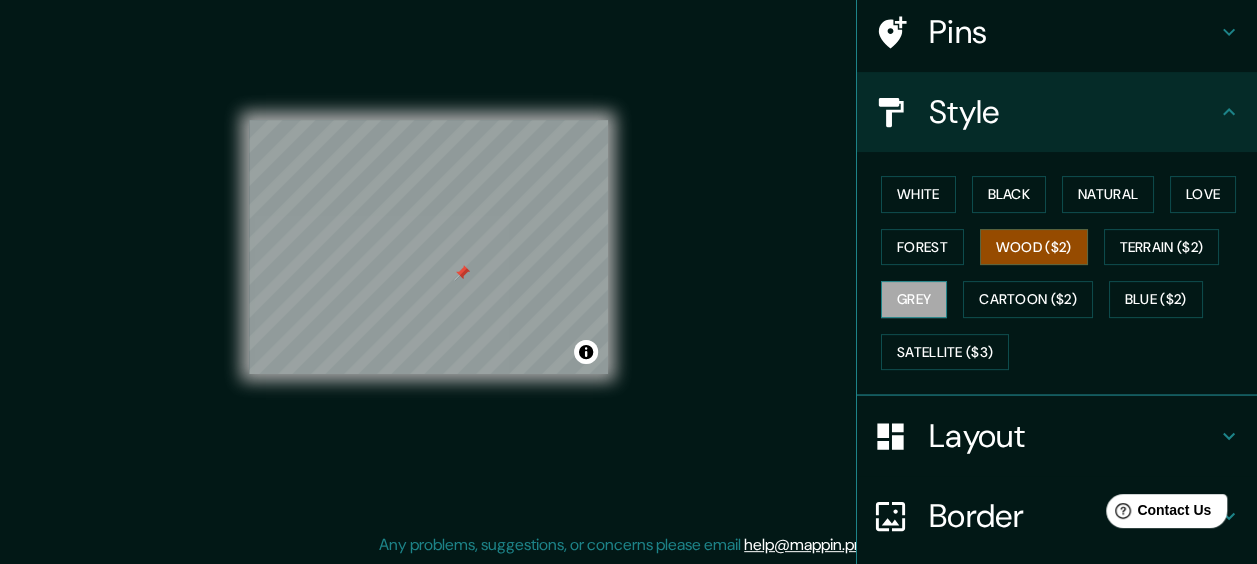 click on "Grey" at bounding box center (914, 299) 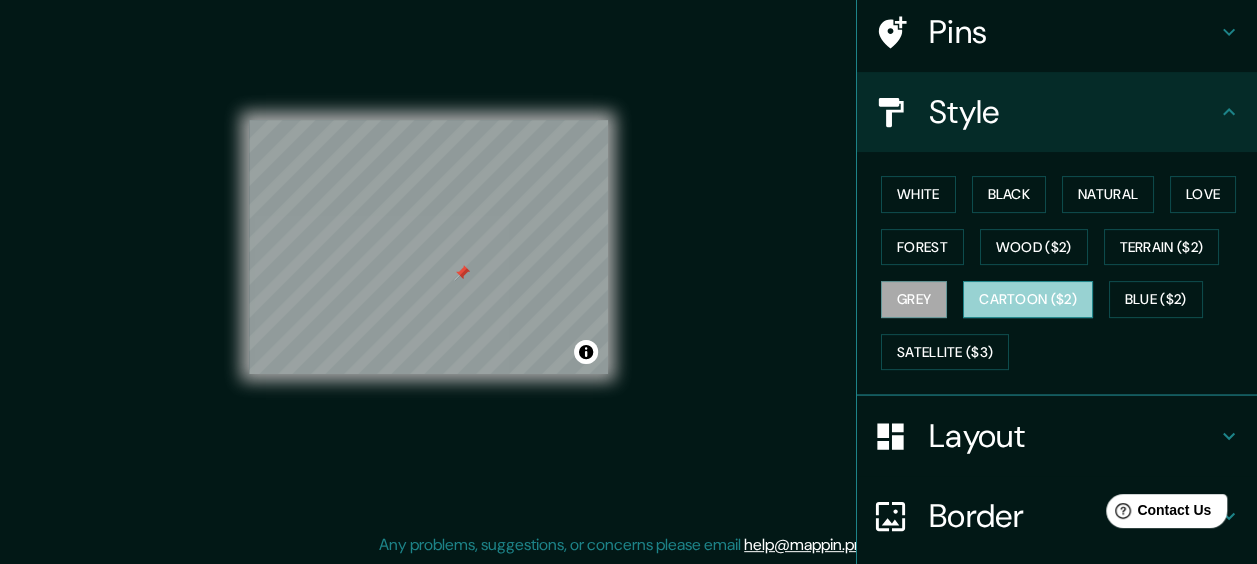 click on "Cartoon ($2)" at bounding box center [1028, 299] 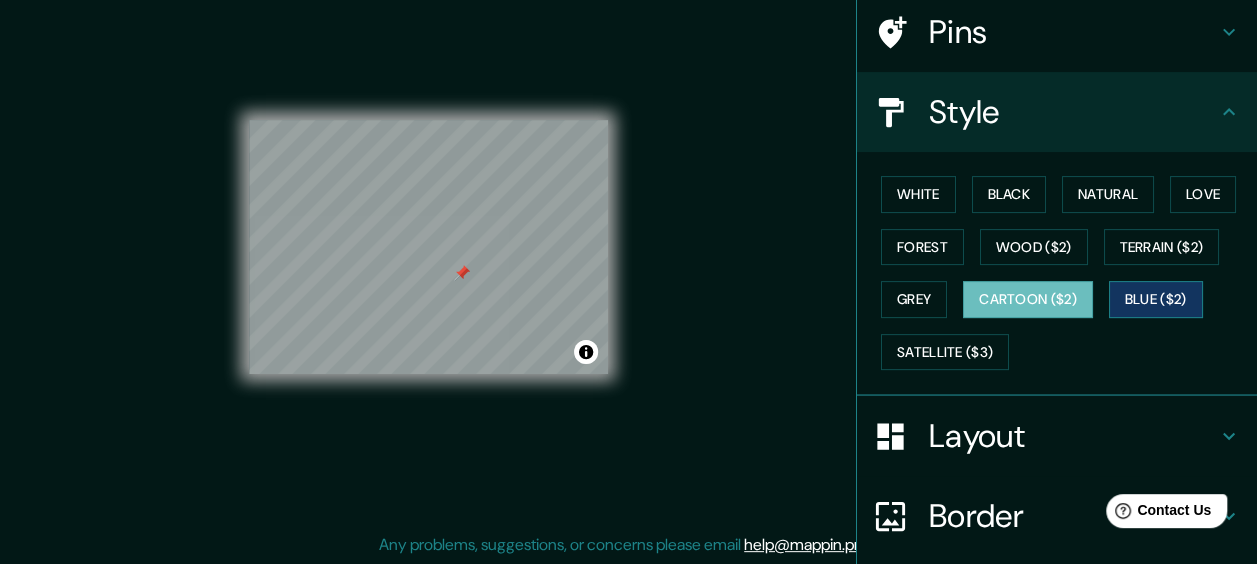 click on "Blue ($2)" at bounding box center [1156, 299] 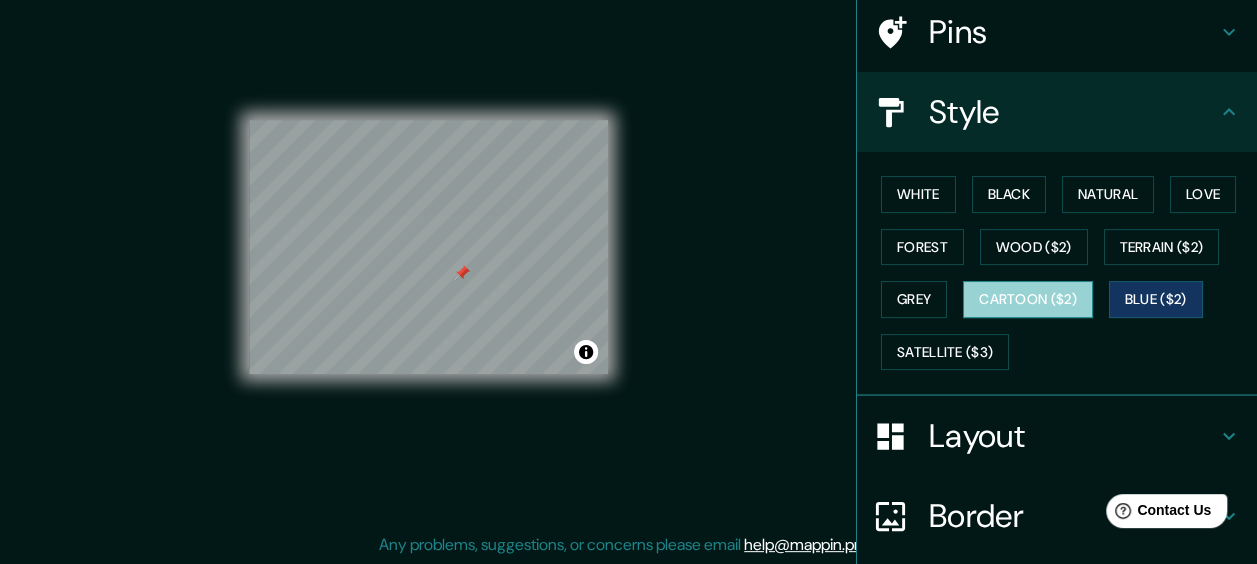click on "Cartoon ($2)" at bounding box center [1028, 299] 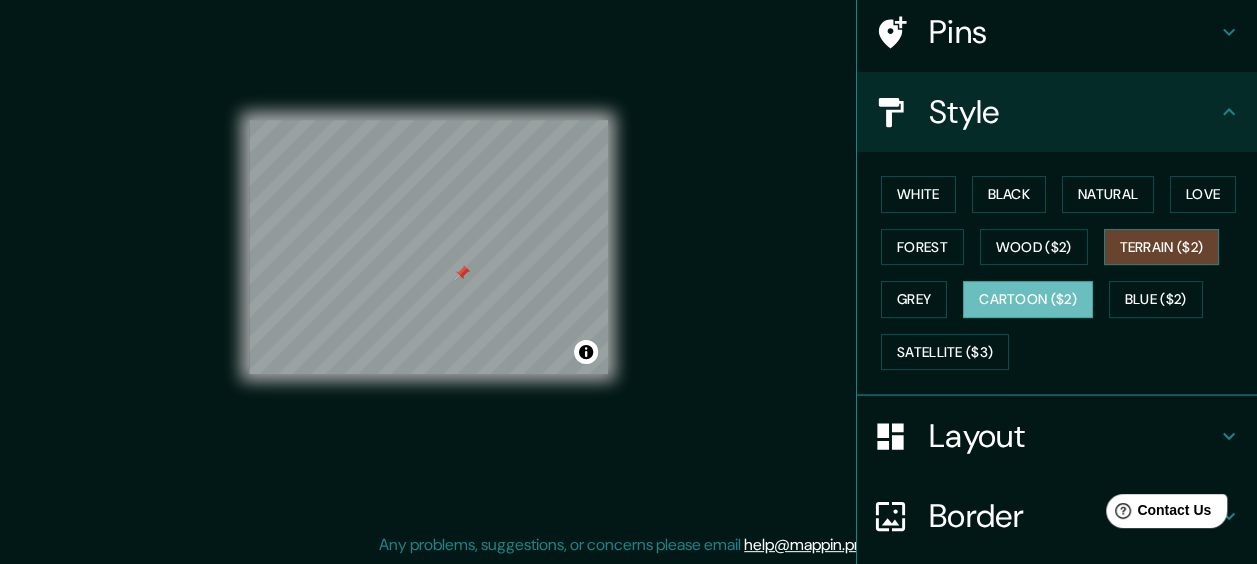 click on "Terrain ($2)" at bounding box center (1162, 247) 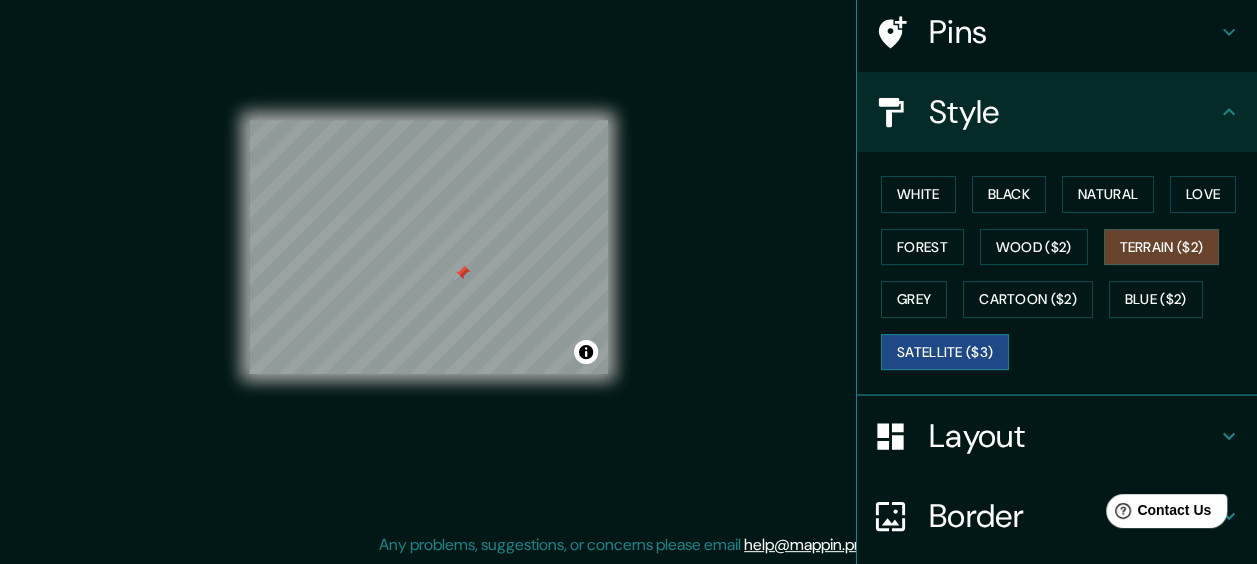 click on "Satellite ($3)" at bounding box center (945, 352) 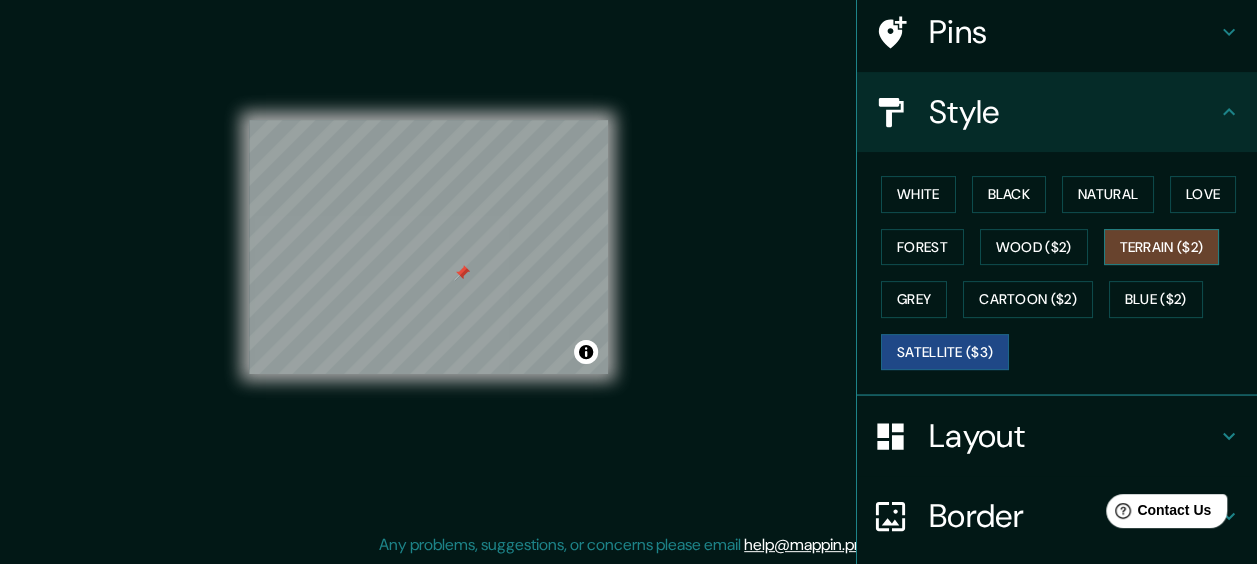 click on "Terrain ($2)" at bounding box center (1162, 247) 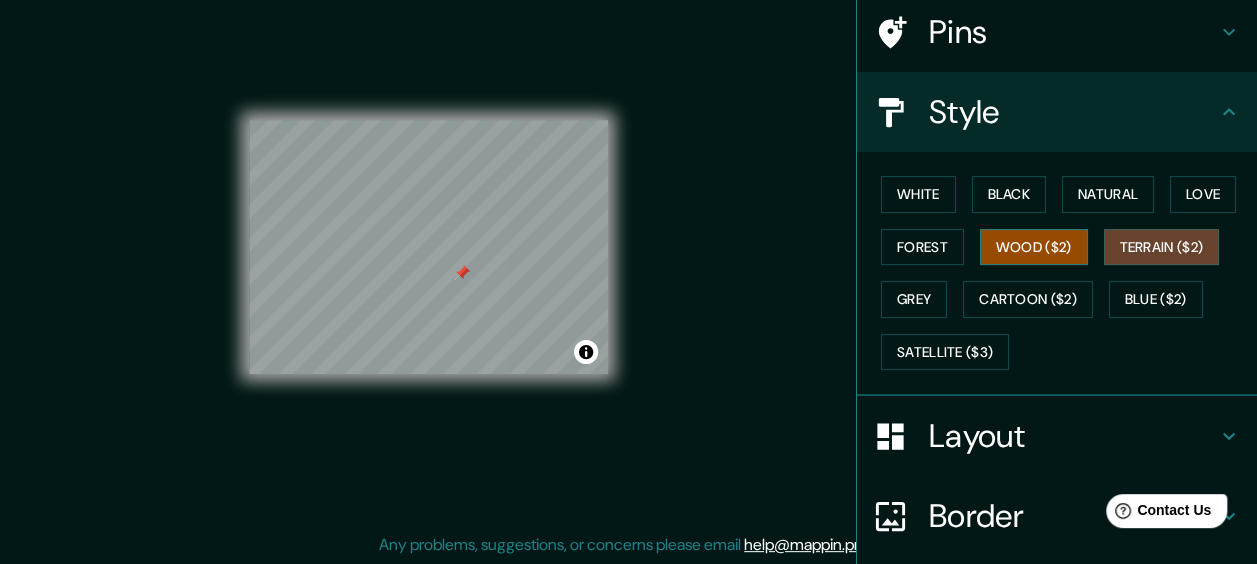 click on "Wood ($2)" at bounding box center [1034, 247] 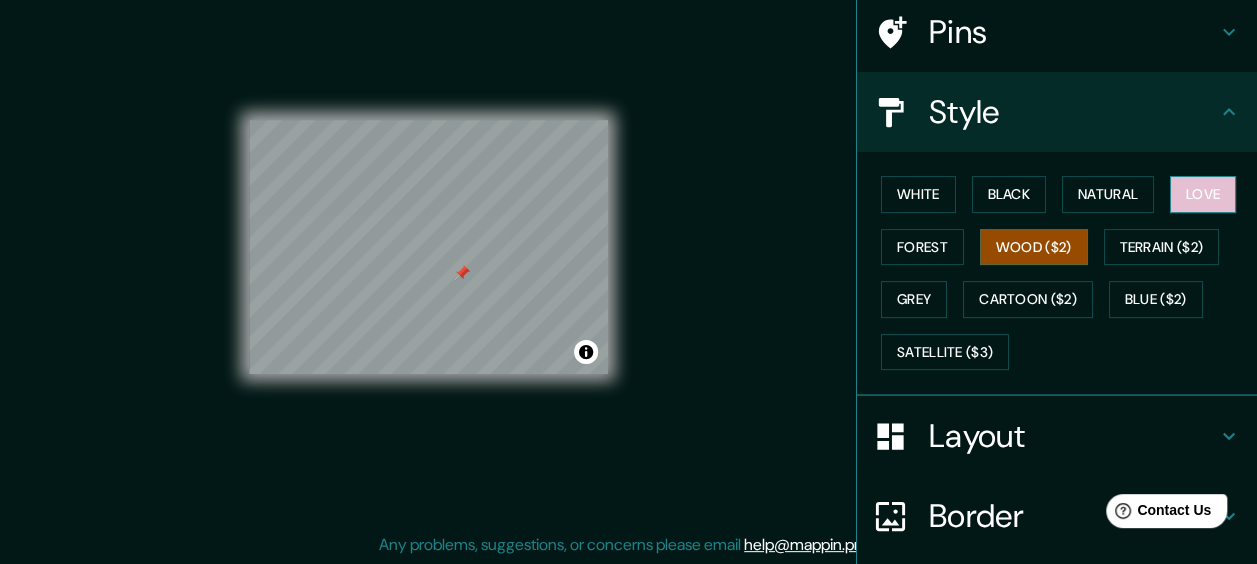 click on "Love" at bounding box center [1203, 194] 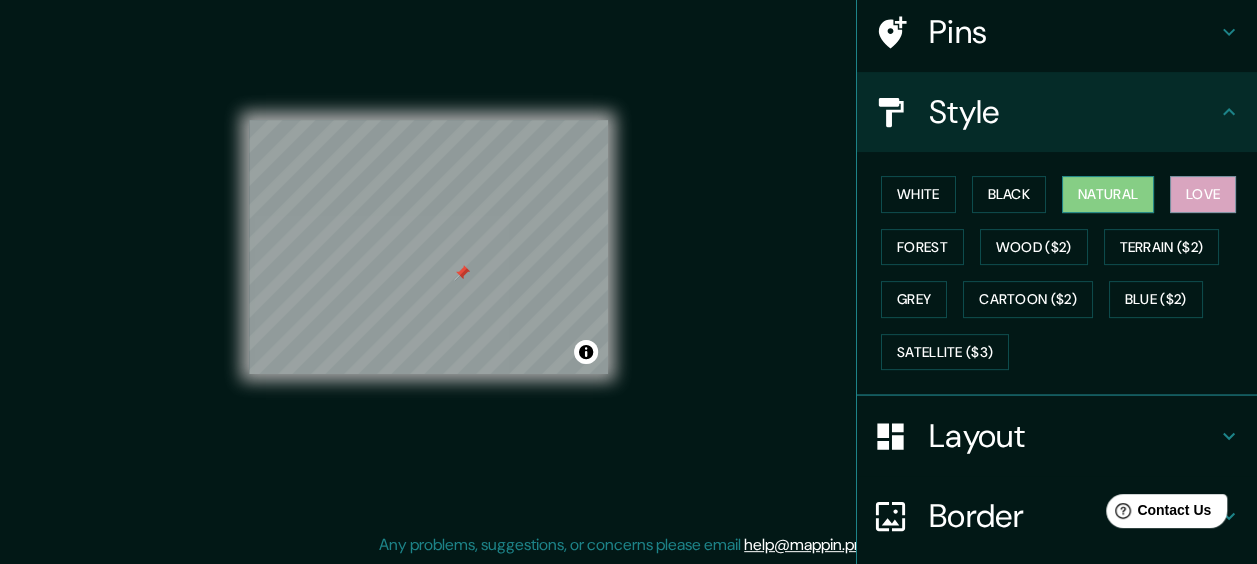 click on "Natural" at bounding box center (1108, 194) 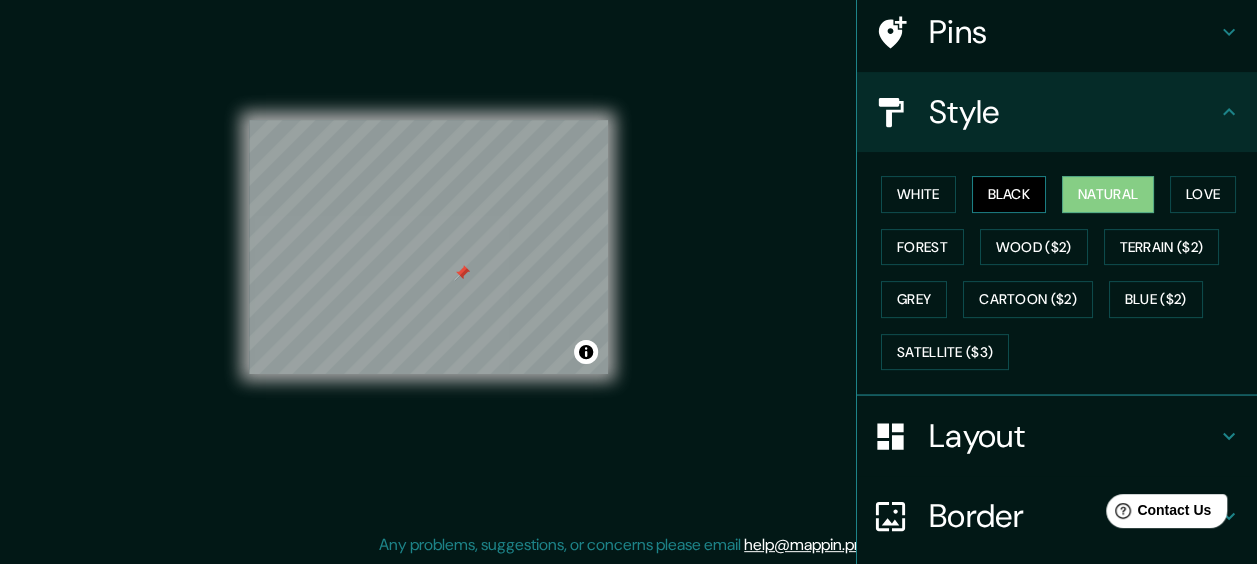 click on "Black" at bounding box center [1009, 194] 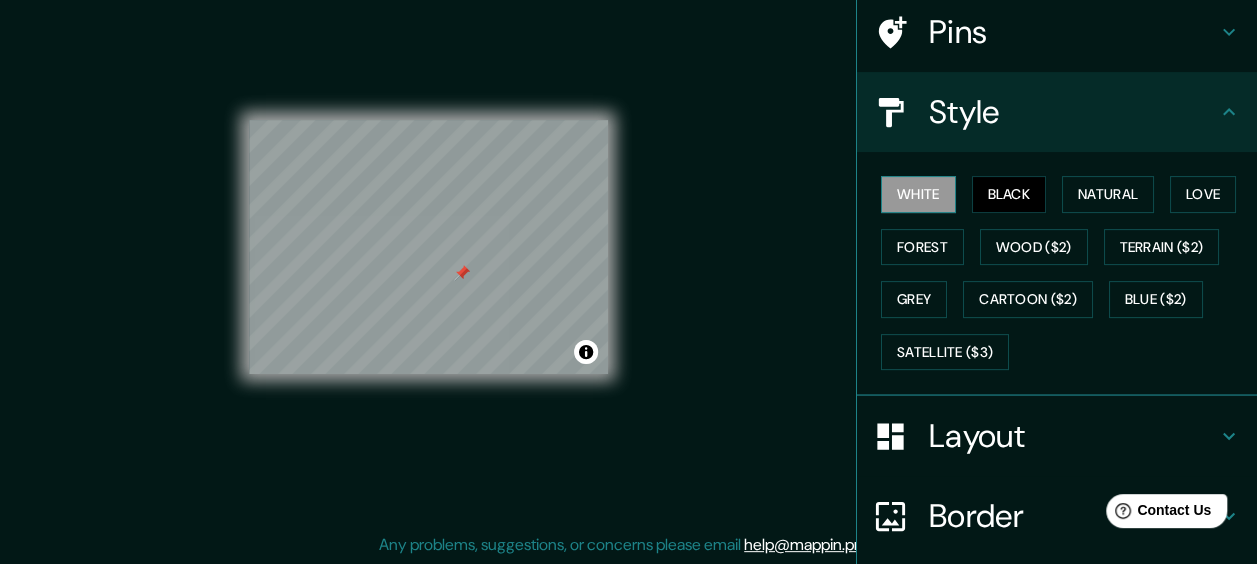 click on "White" at bounding box center [918, 194] 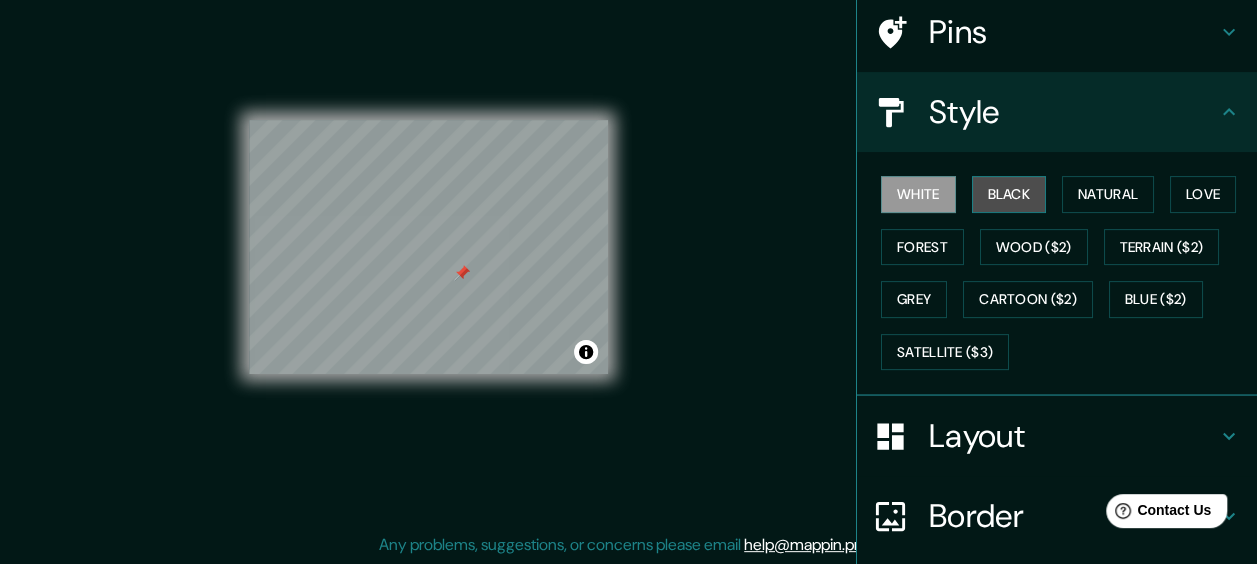 click on "Black" at bounding box center (1009, 194) 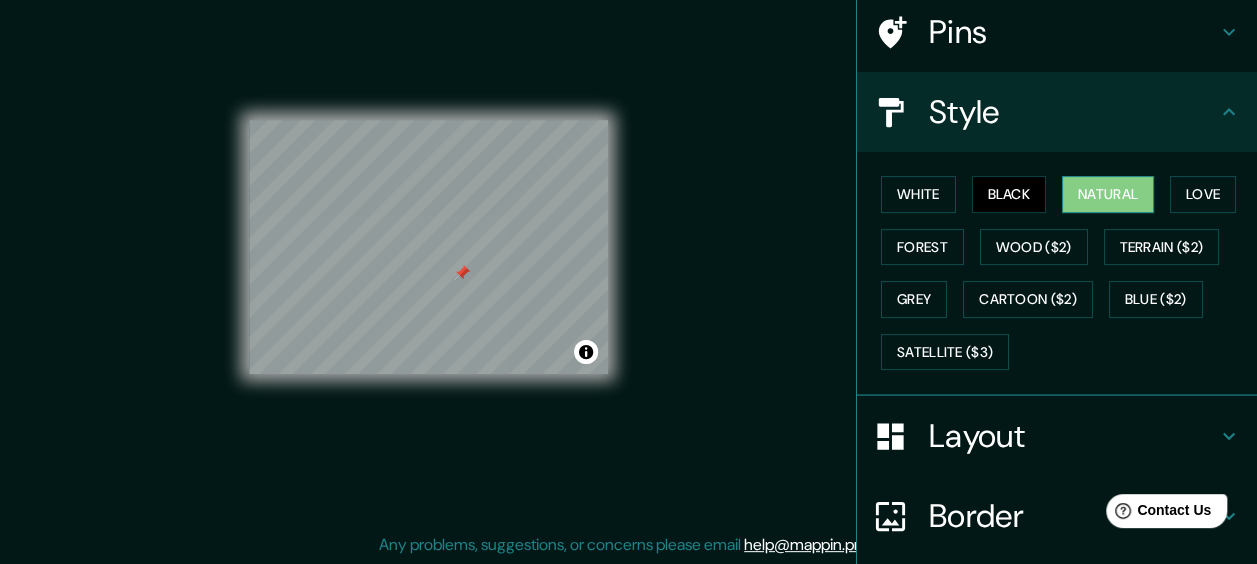 click on "Natural" at bounding box center [1108, 194] 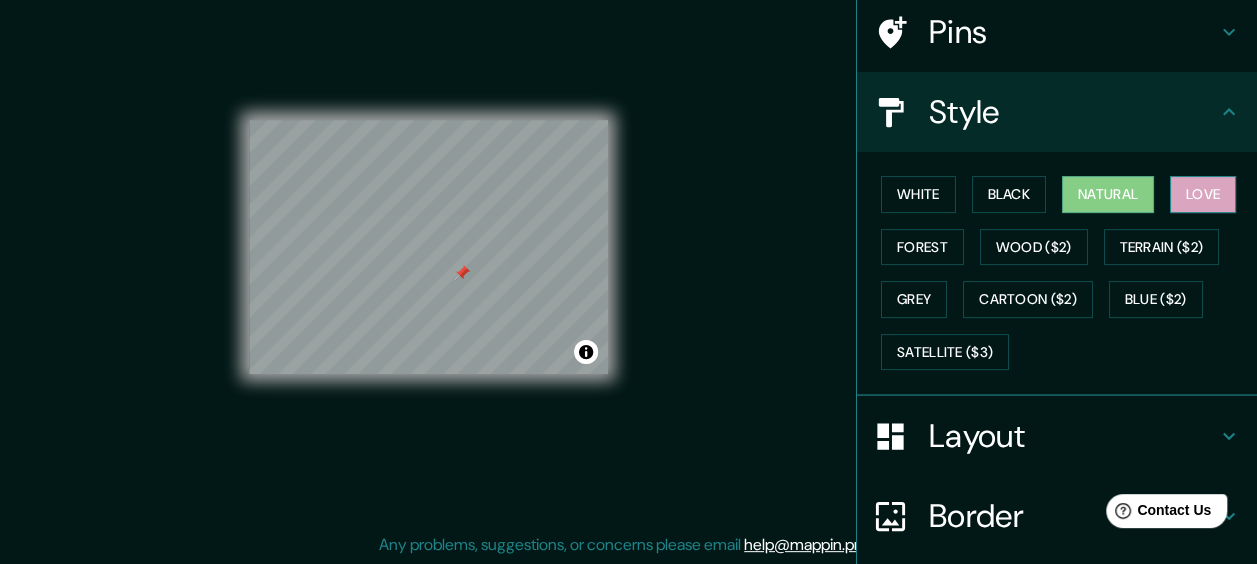 click on "Love" at bounding box center [1203, 194] 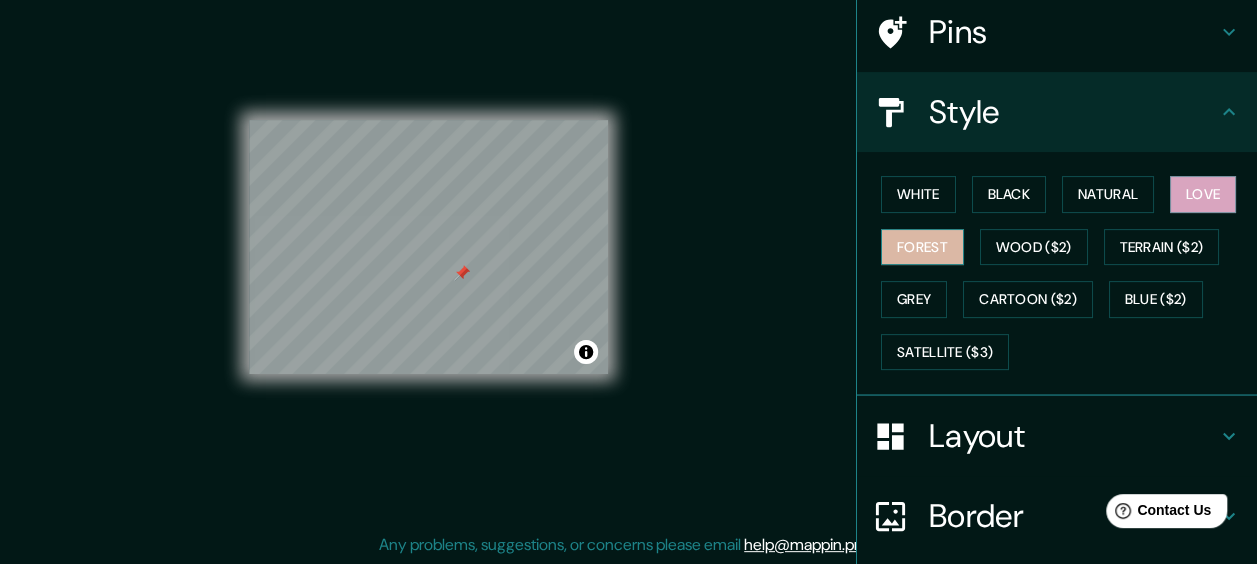 click on "Forest" at bounding box center [922, 247] 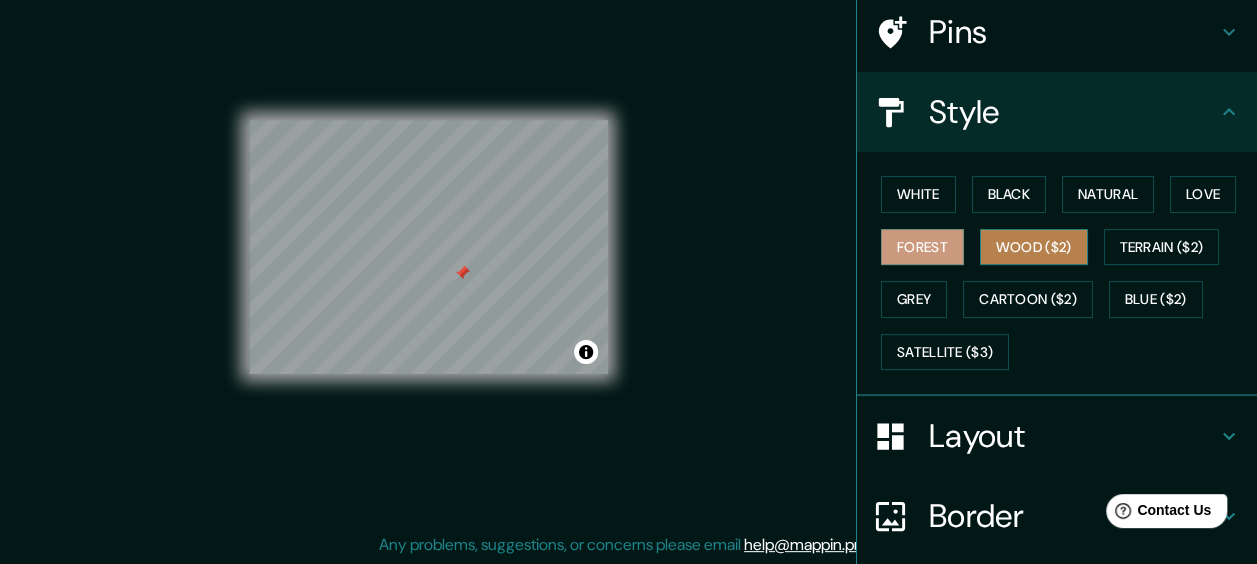 click on "Wood ($2)" at bounding box center [1034, 247] 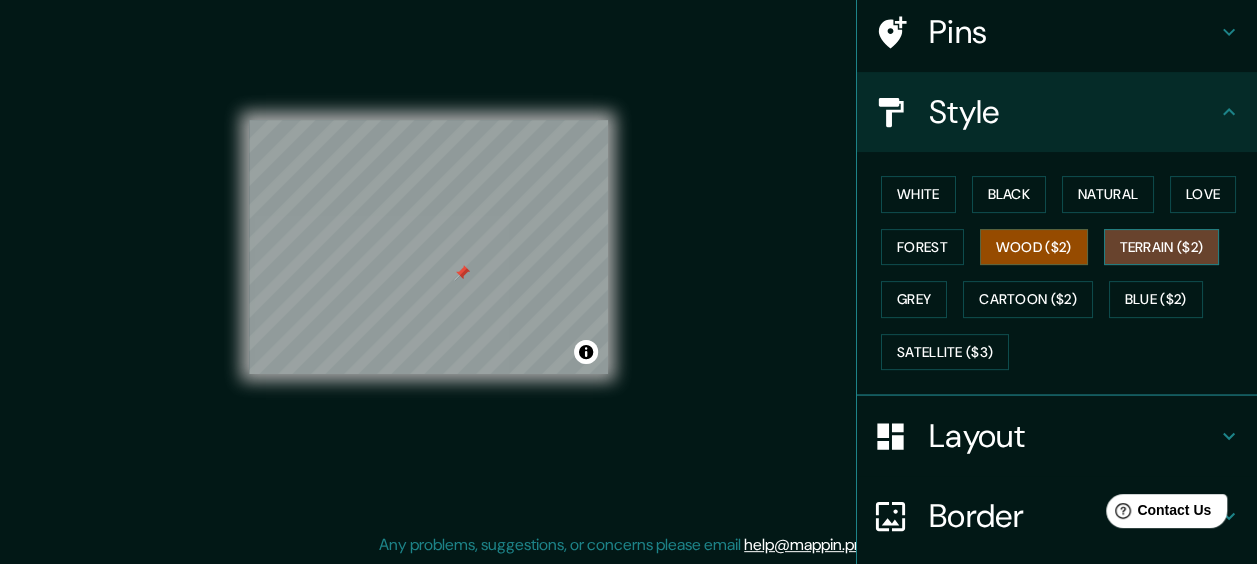 click on "Terrain ($2)" at bounding box center [1162, 247] 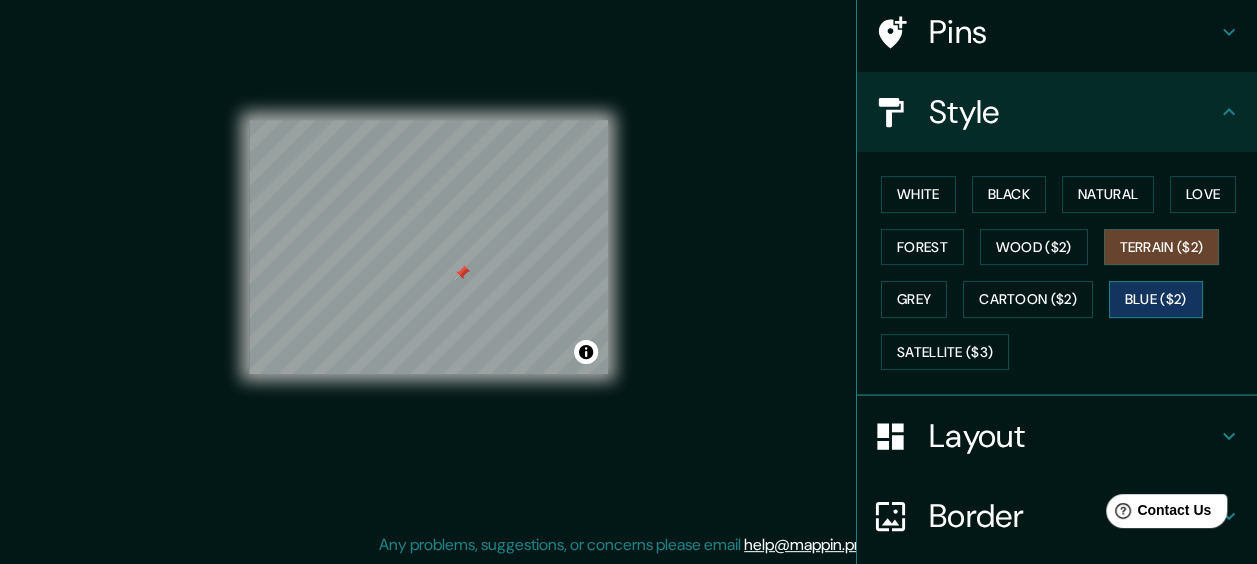 scroll, scrollTop: 310, scrollLeft: 0, axis: vertical 